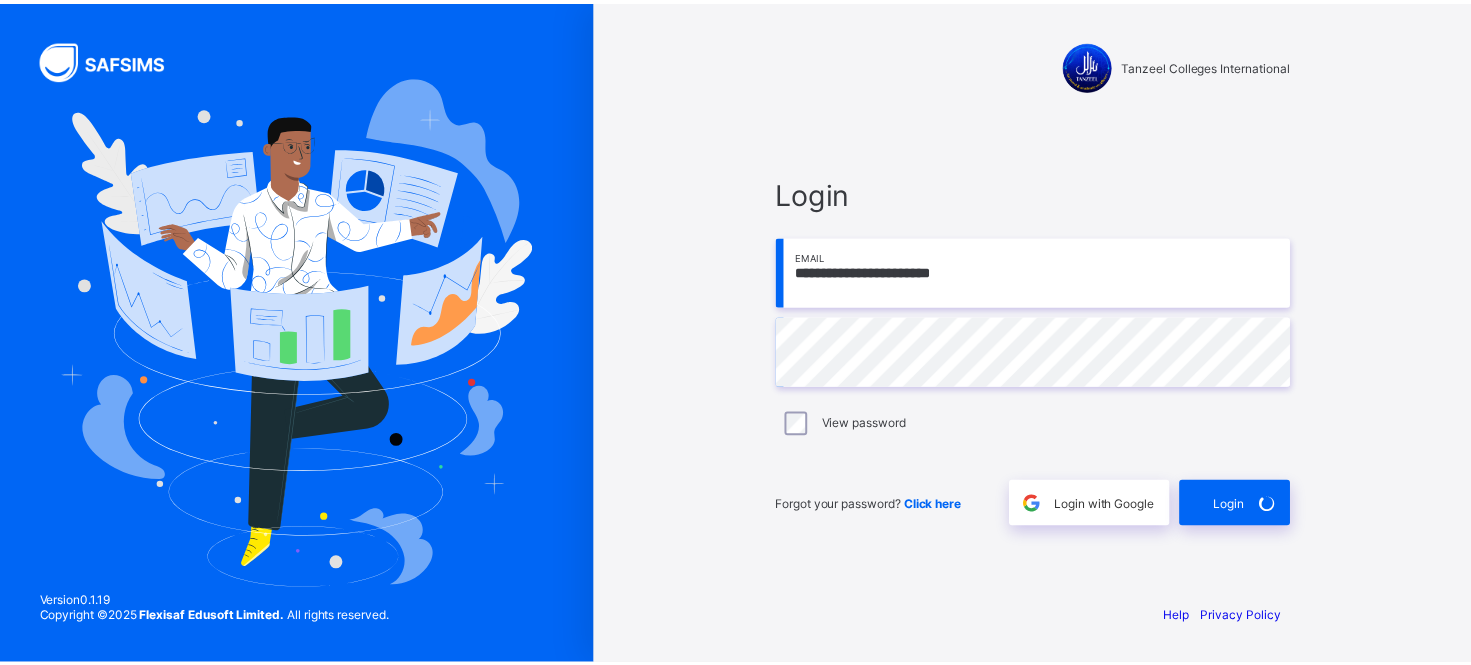 scroll, scrollTop: 0, scrollLeft: 0, axis: both 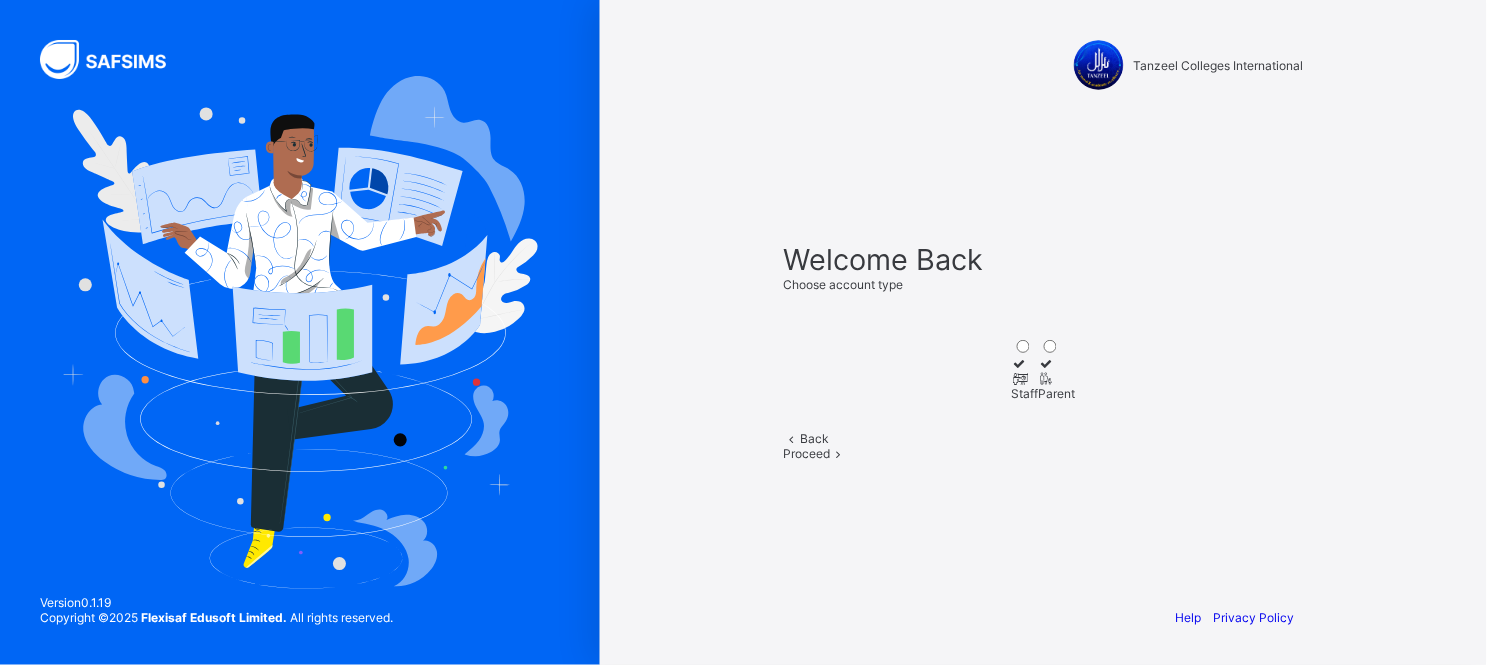 click on "Staff" at bounding box center (1025, 393) 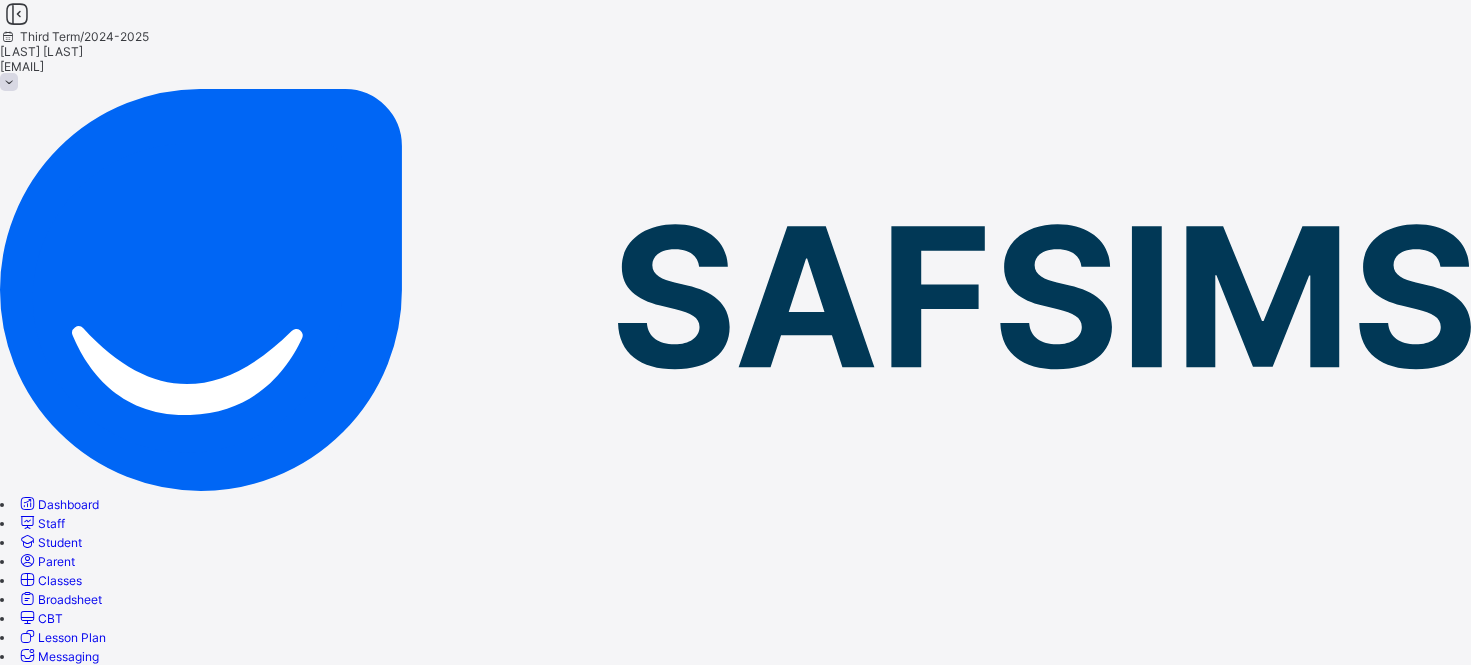 click on "×" at bounding box center [736, 2903] 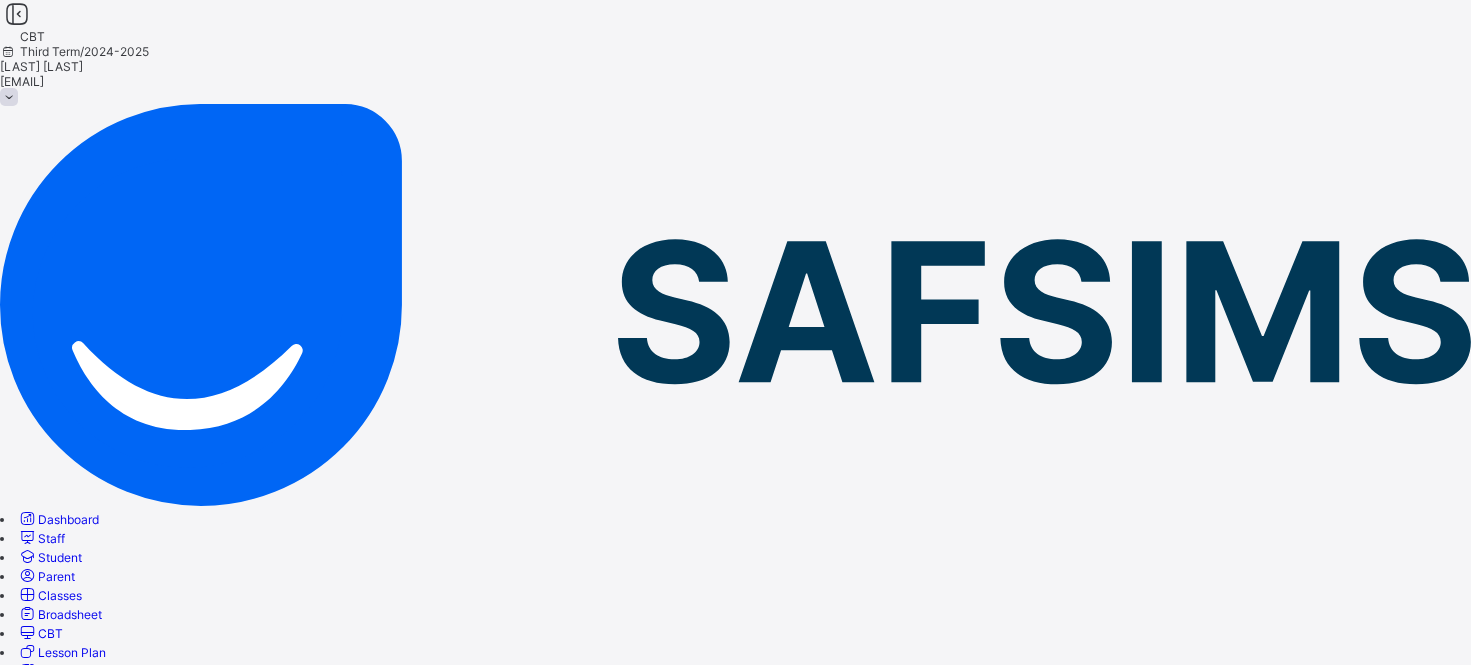 click on "Exams" at bounding box center [18, 740] 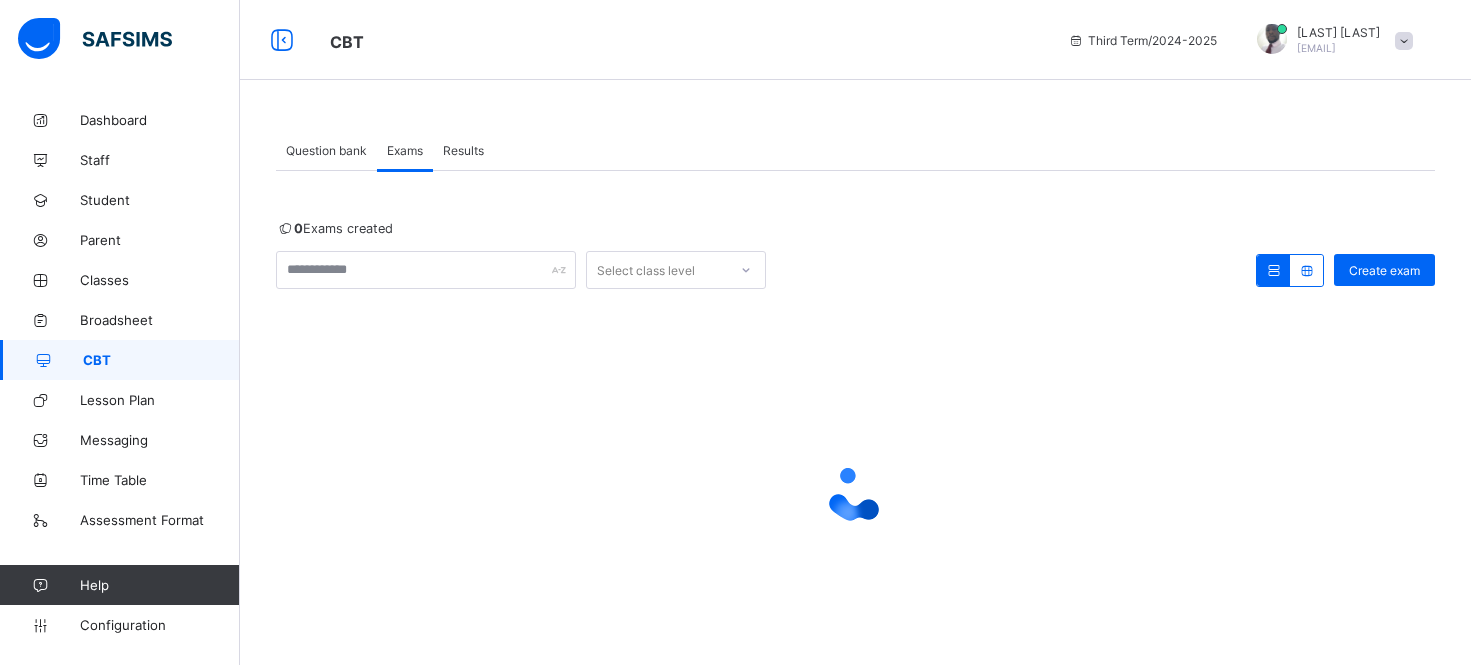 scroll, scrollTop: 0, scrollLeft: 0, axis: both 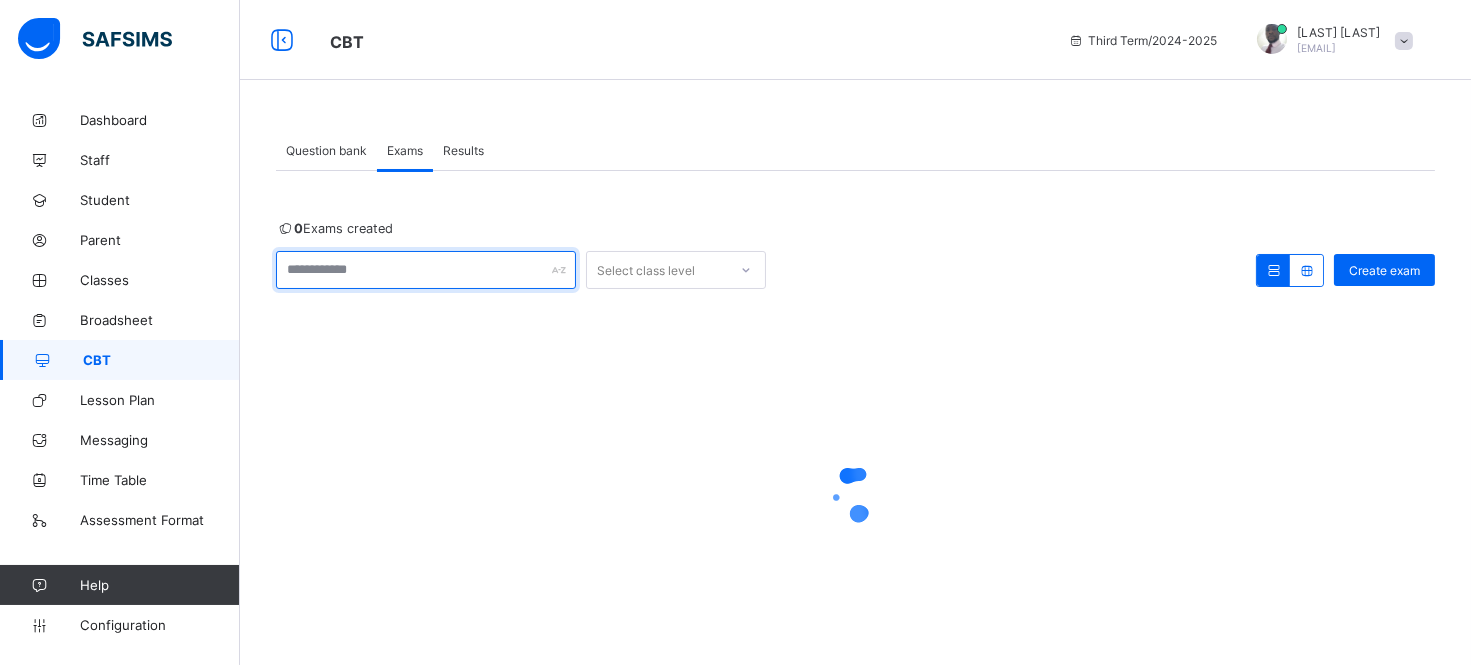 click at bounding box center [426, 270] 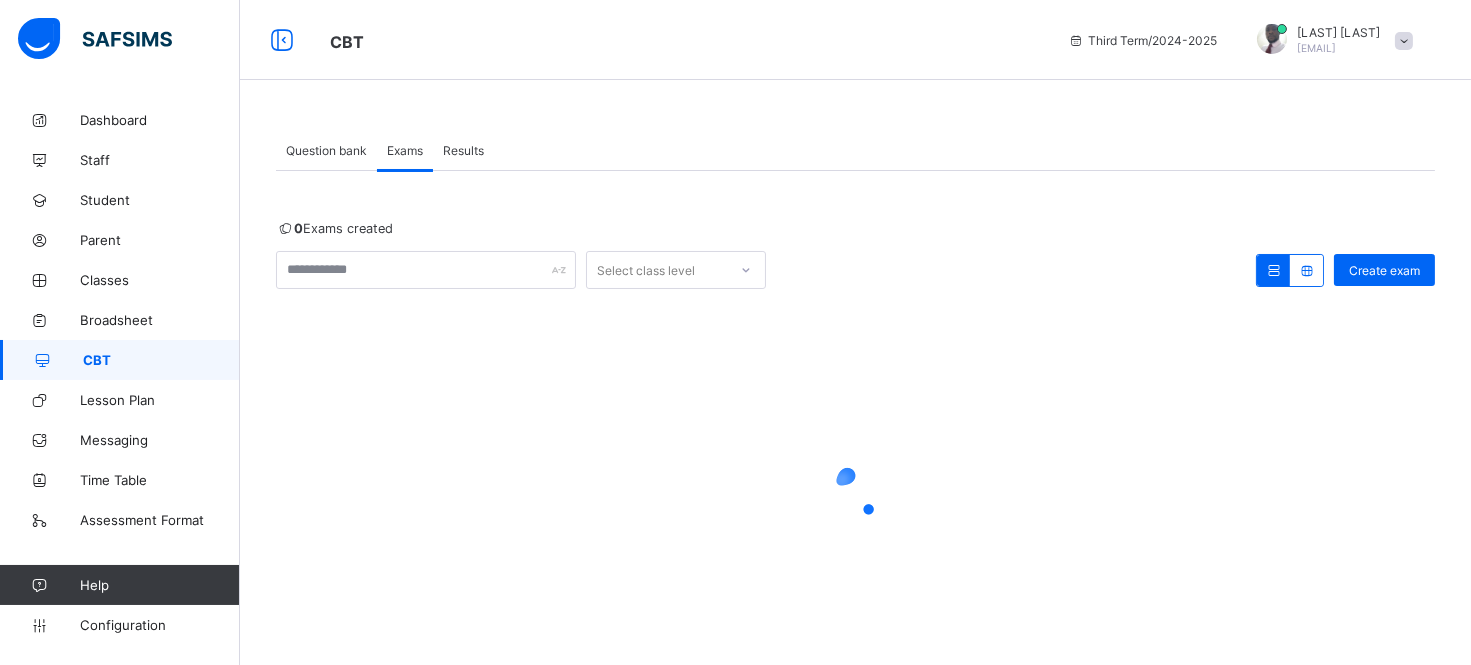 click on "Question bank" at bounding box center [326, 150] 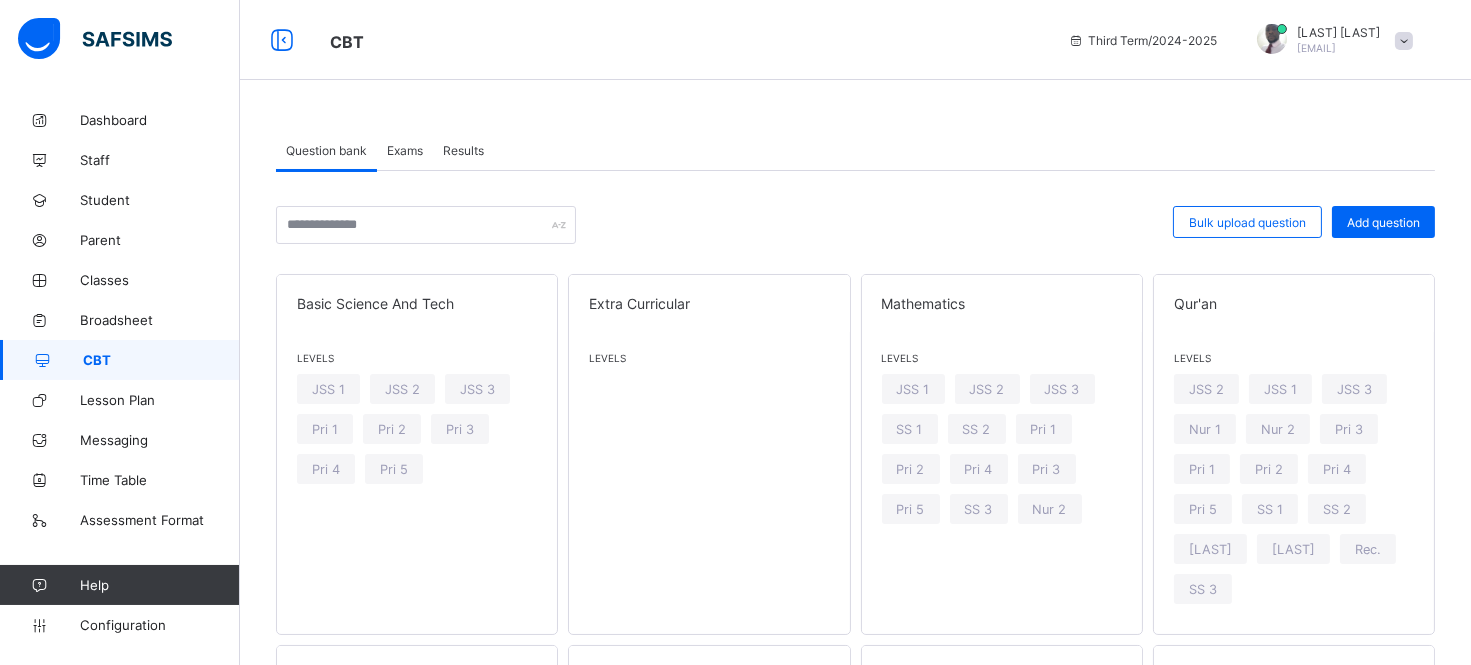 click on "Results" at bounding box center (463, 150) 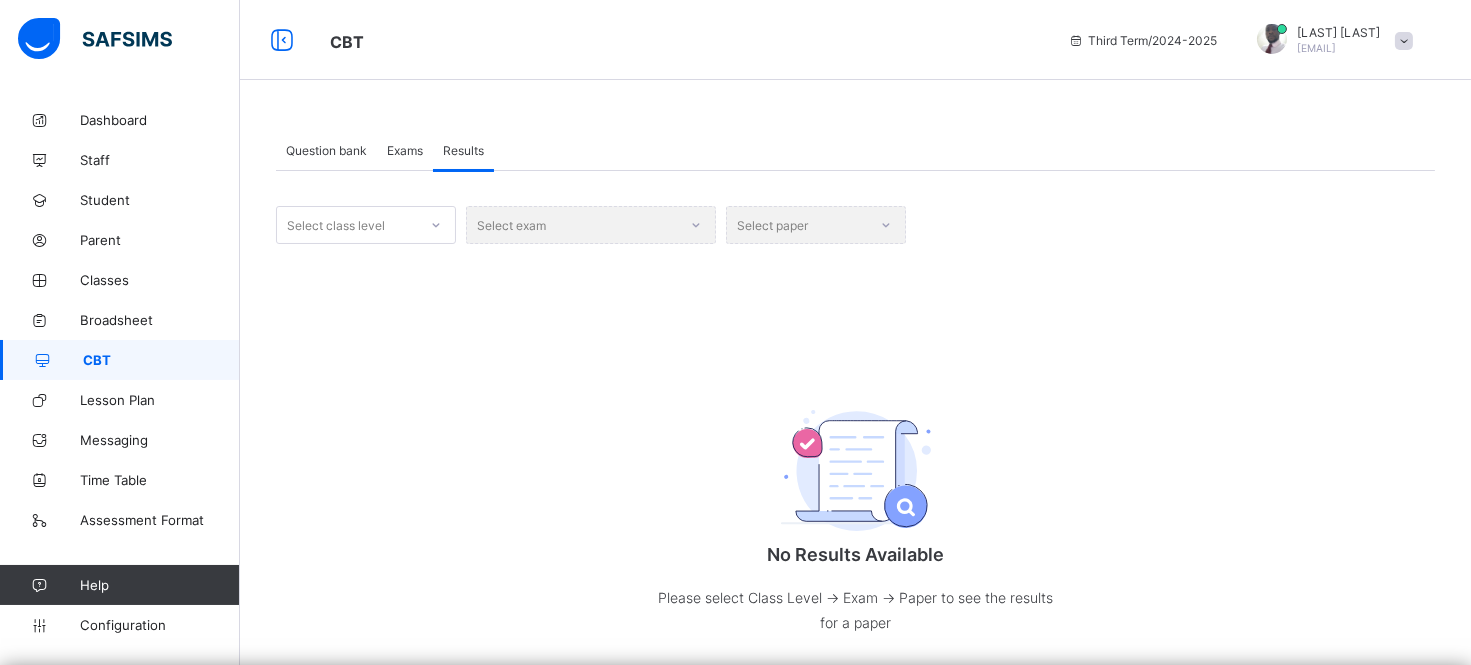 click on "Select class level" at bounding box center [336, 225] 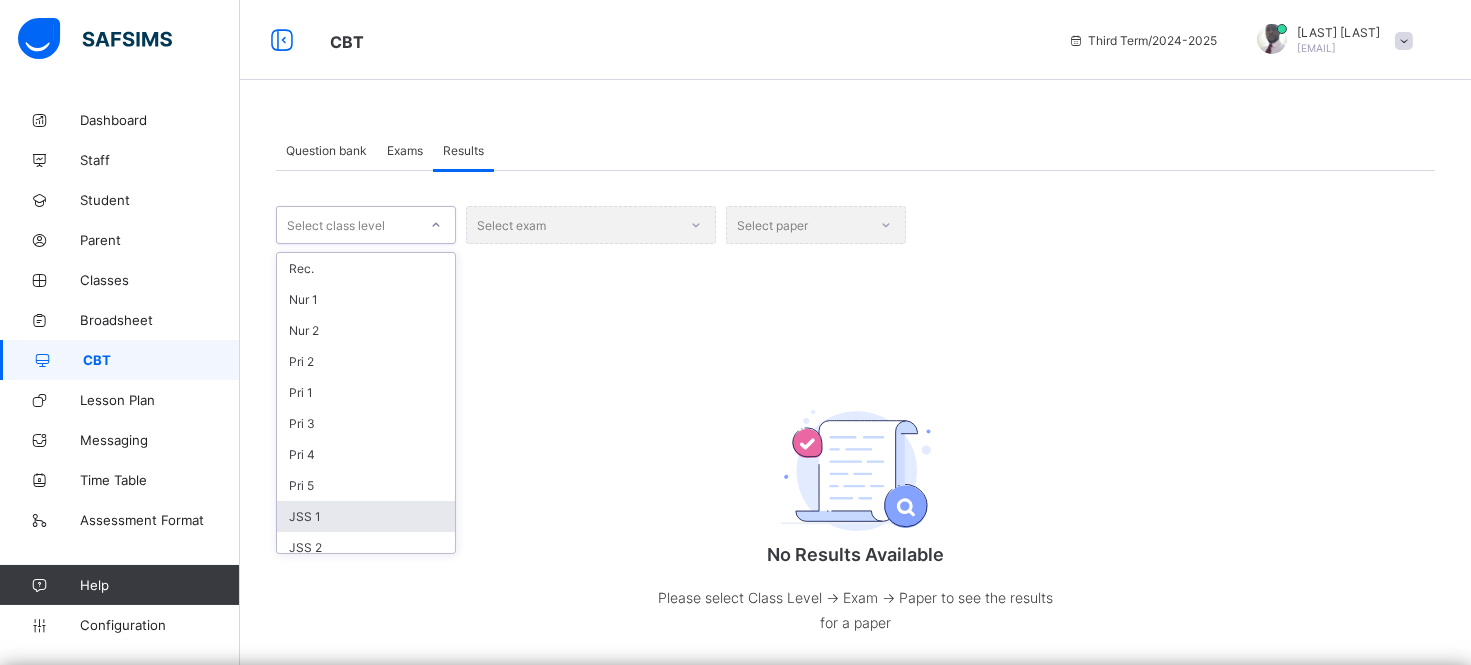 click on "JSS 1" at bounding box center (366, 516) 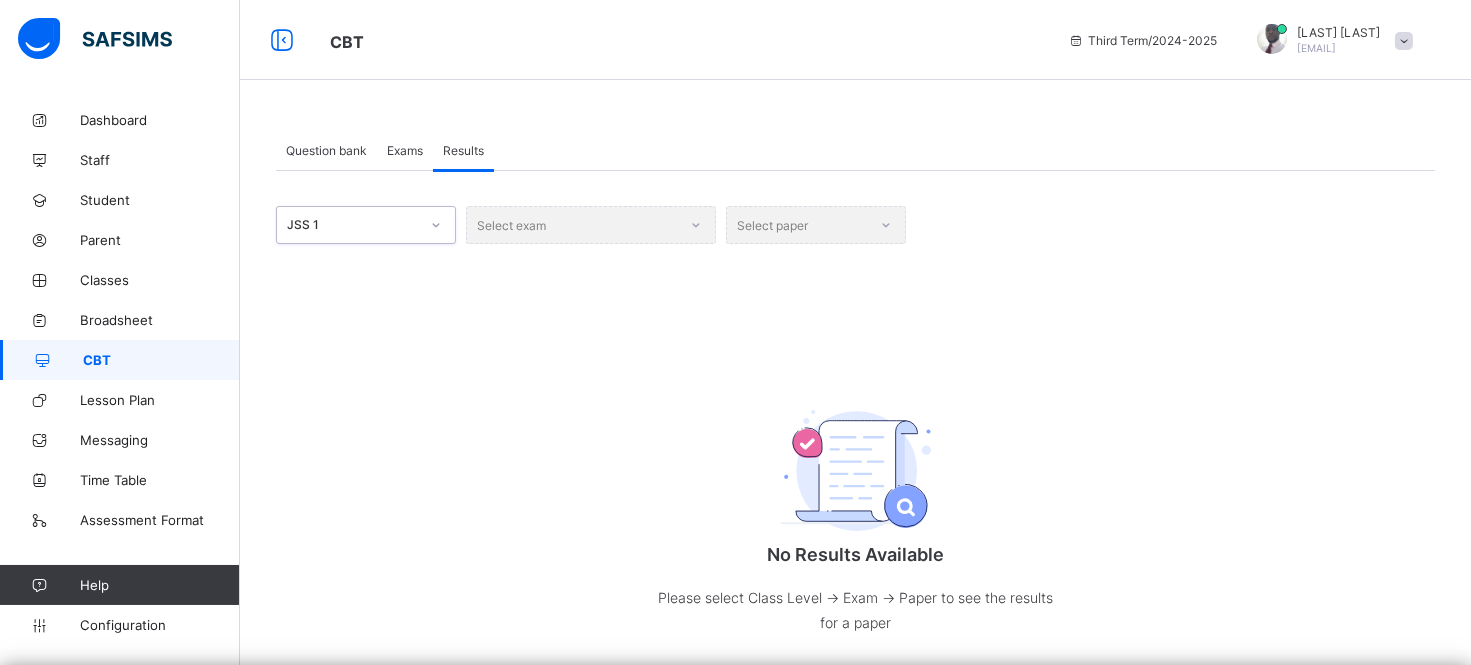click on "Select exam" at bounding box center (591, 225) 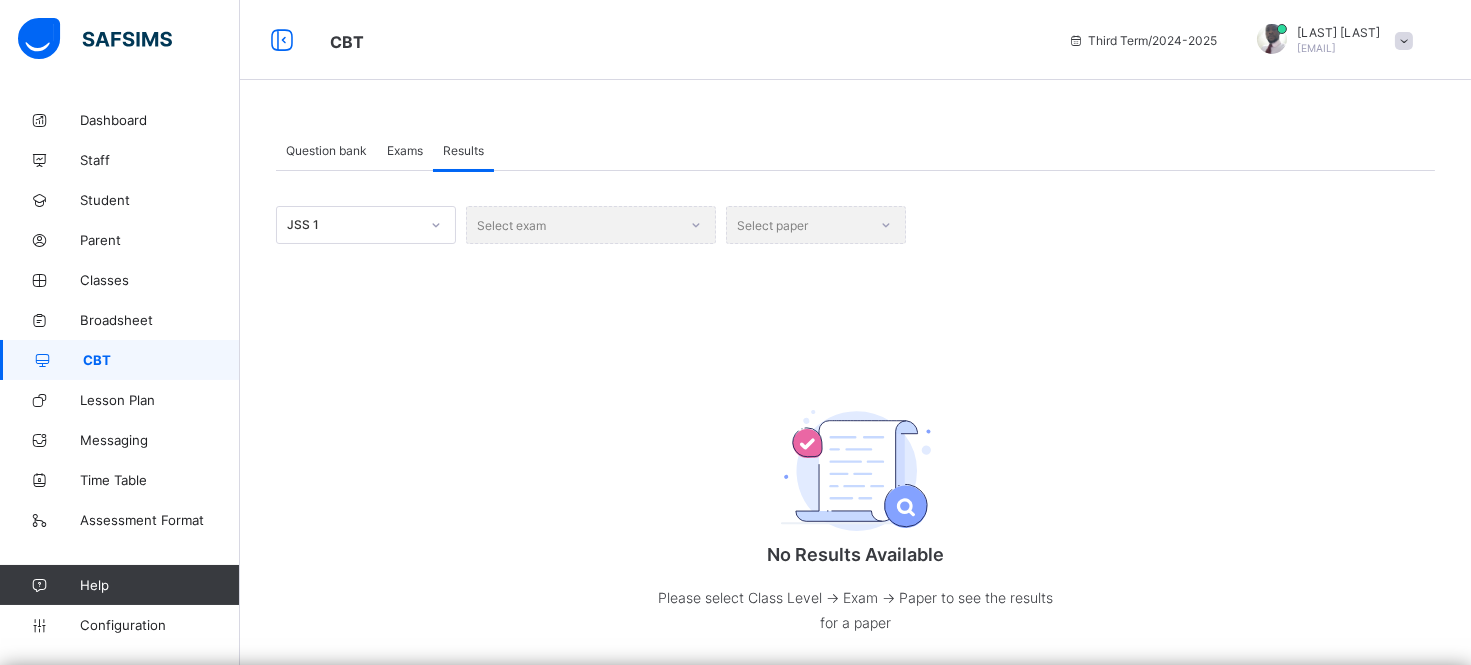 click on "Select exam" at bounding box center [591, 225] 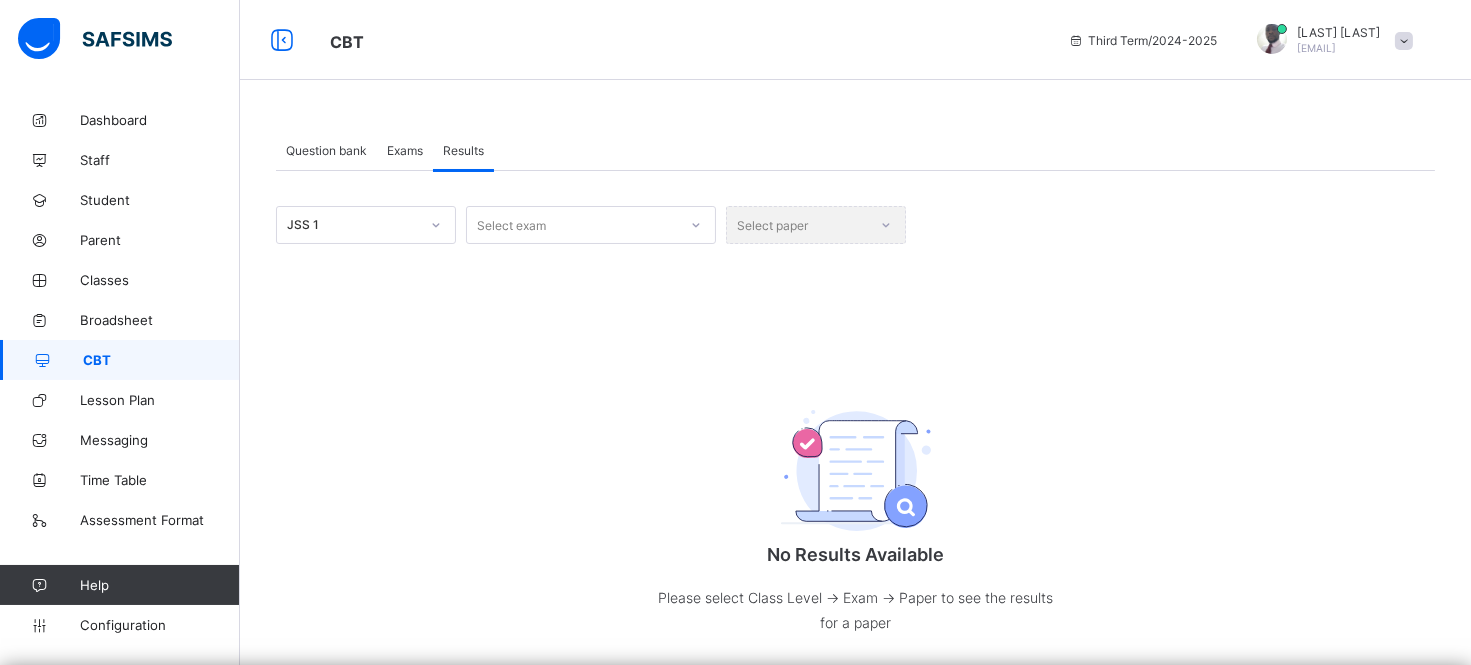 click on "No Results Available Please select Class Level -> Exam -> Paper to see the results for a paper" at bounding box center (855, 515) 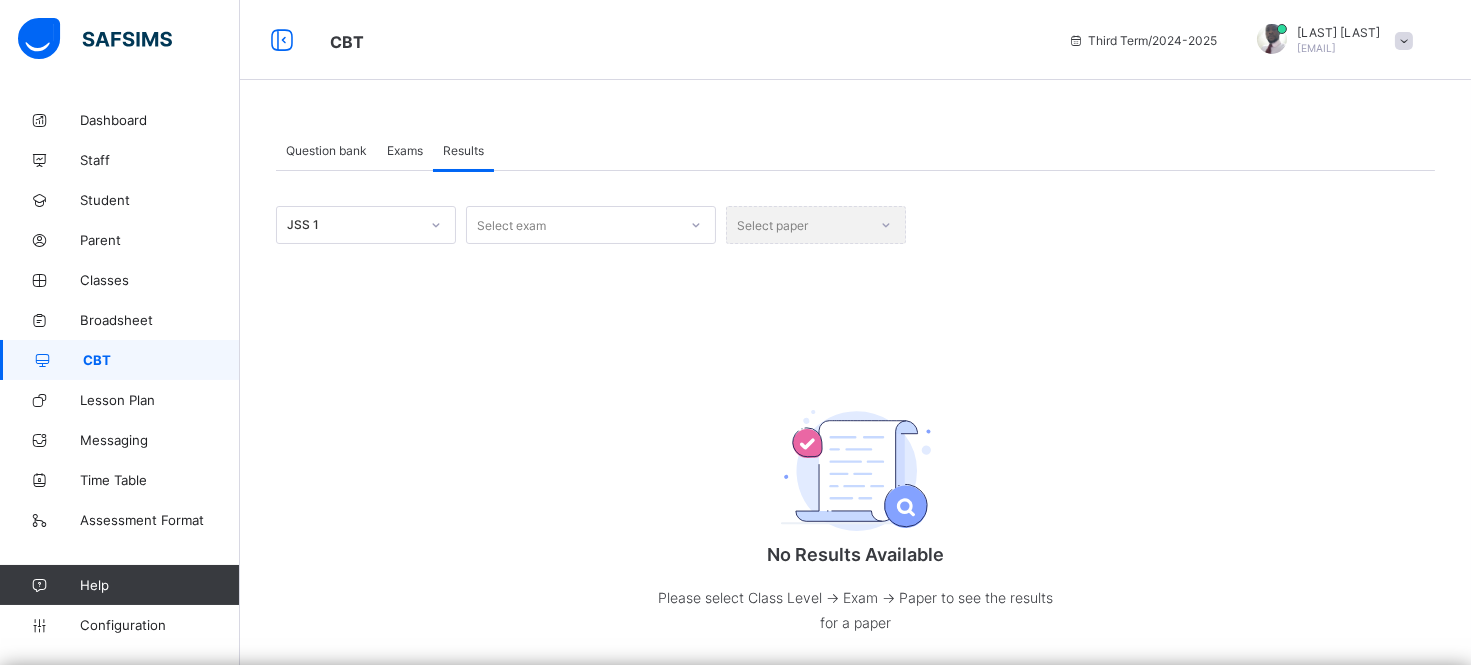 click on "Exams" at bounding box center (405, 150) 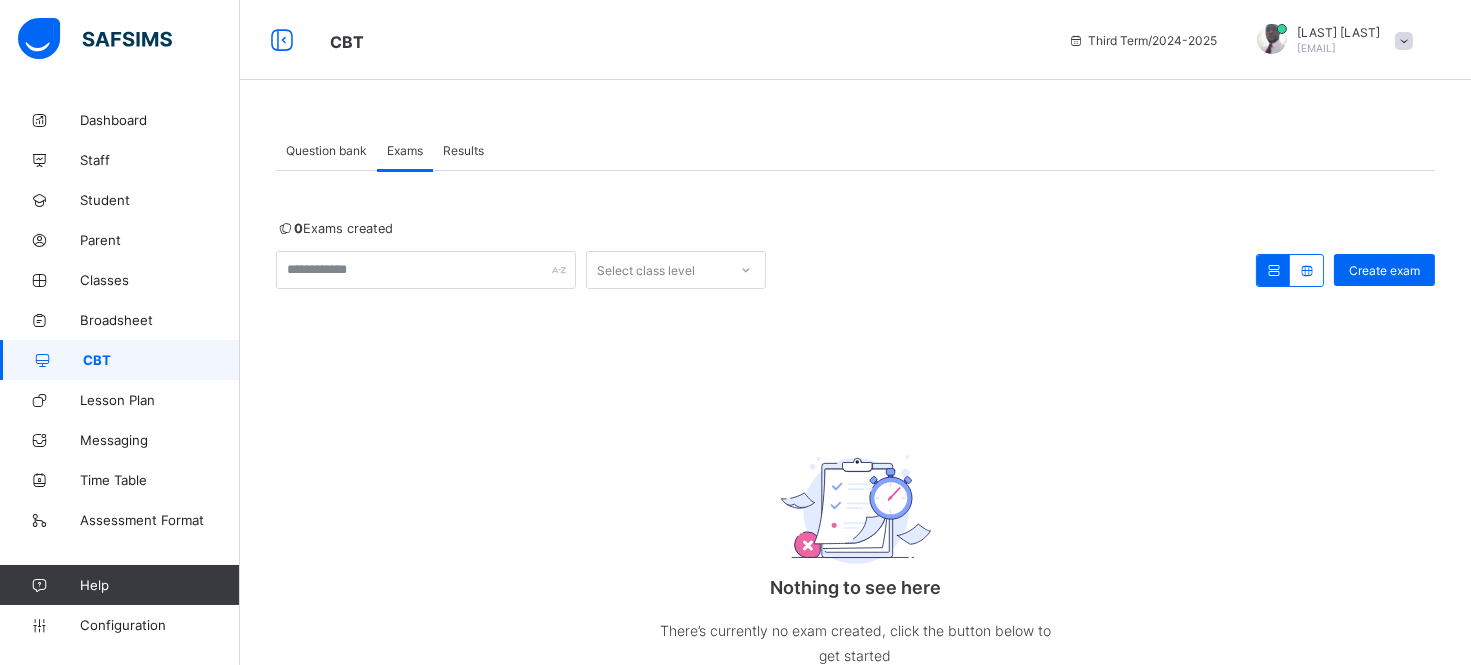 click on "Question bank" at bounding box center [326, 150] 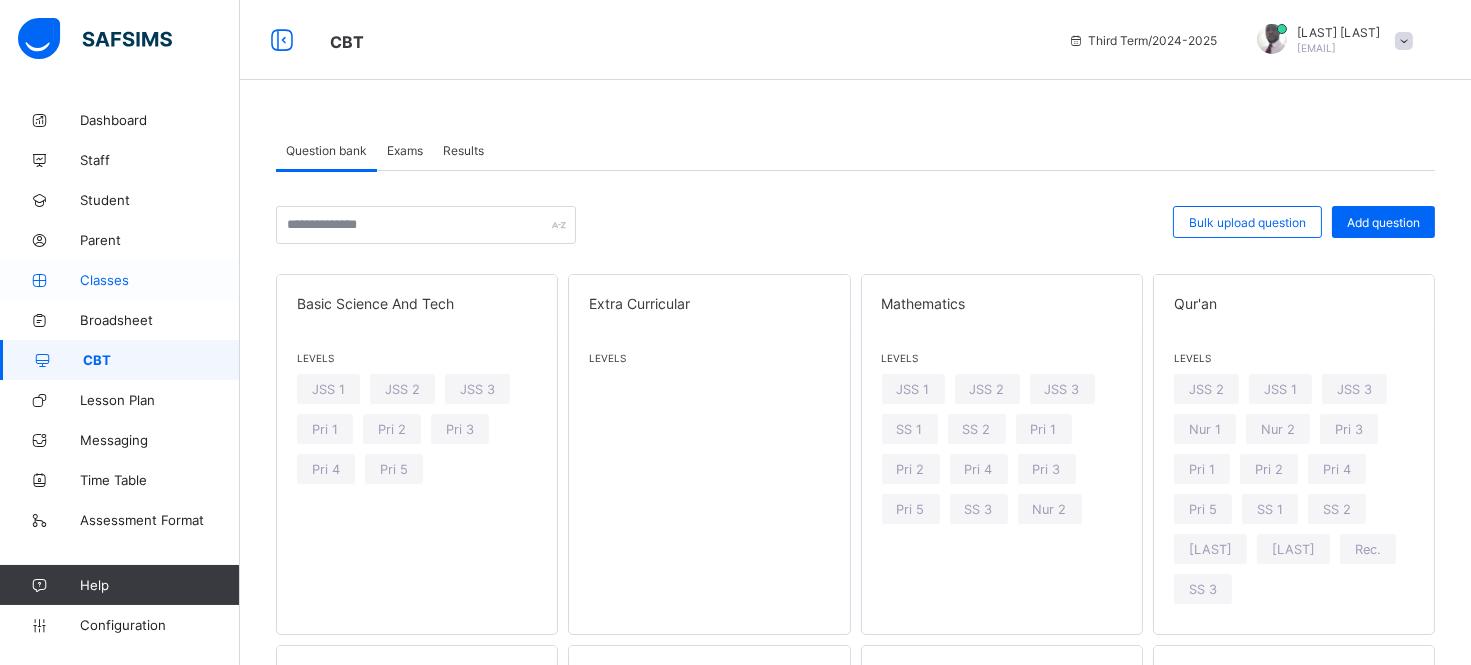 click on "Classes" at bounding box center [160, 280] 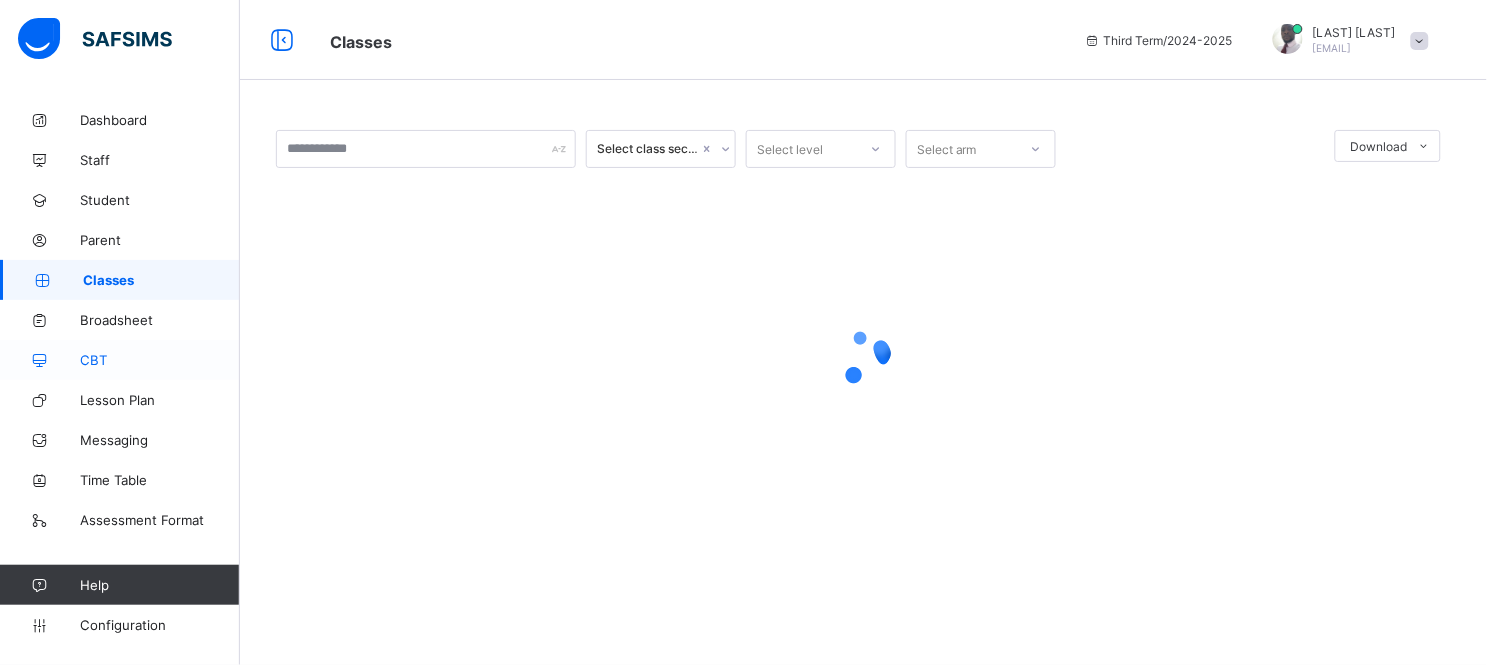 click on "CBT" at bounding box center [160, 360] 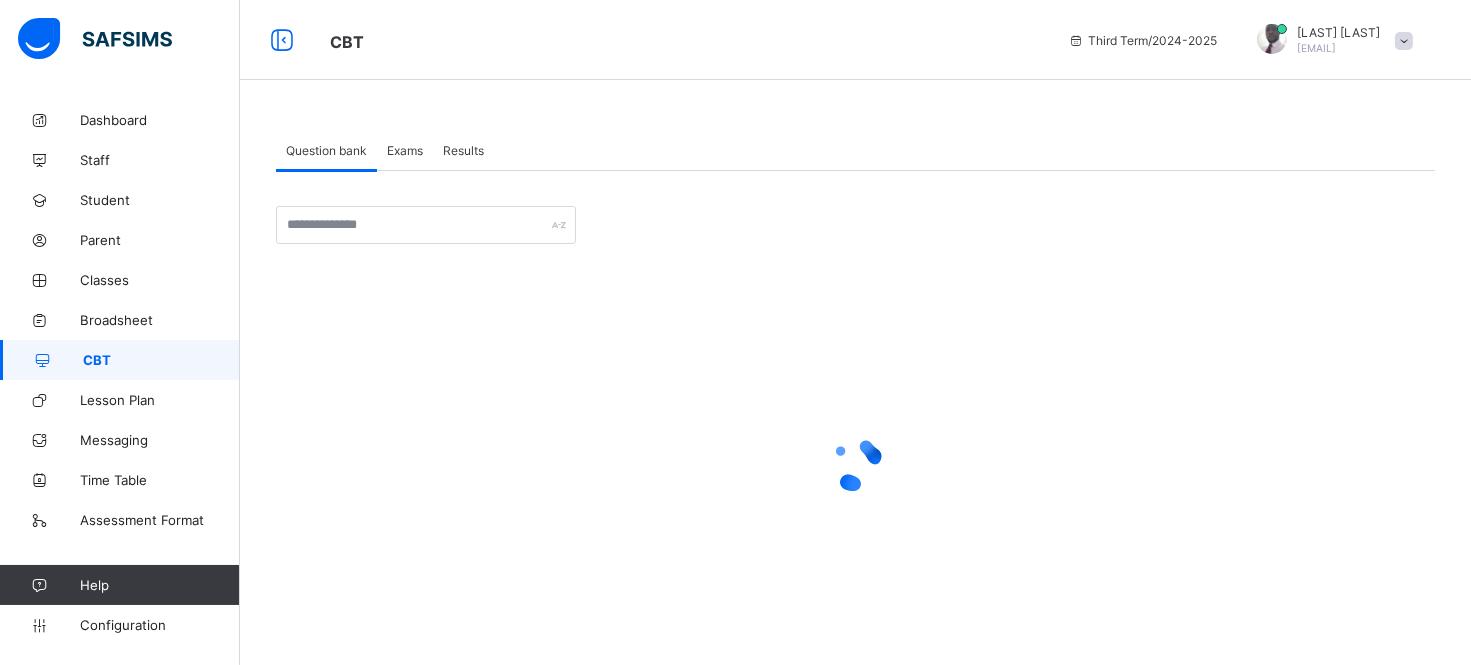 click on "Exams" at bounding box center [405, 150] 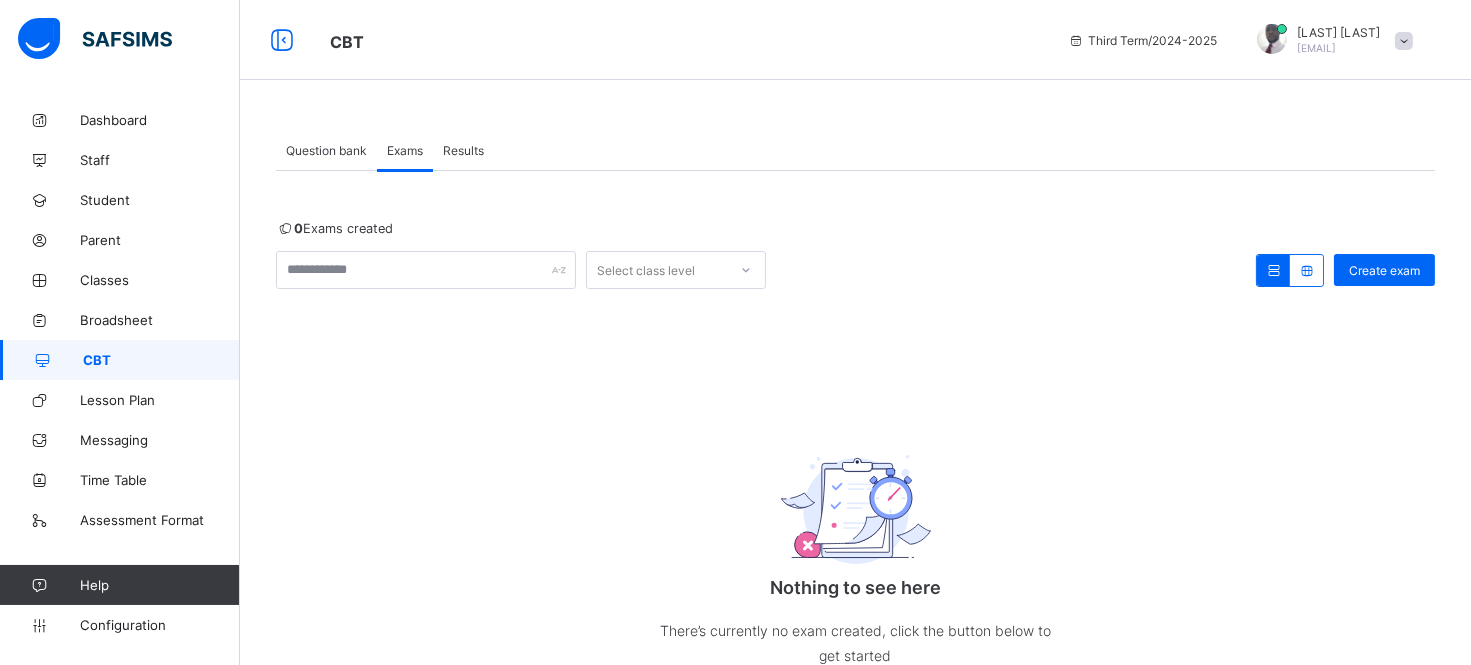 click on "Question bank" at bounding box center [326, 150] 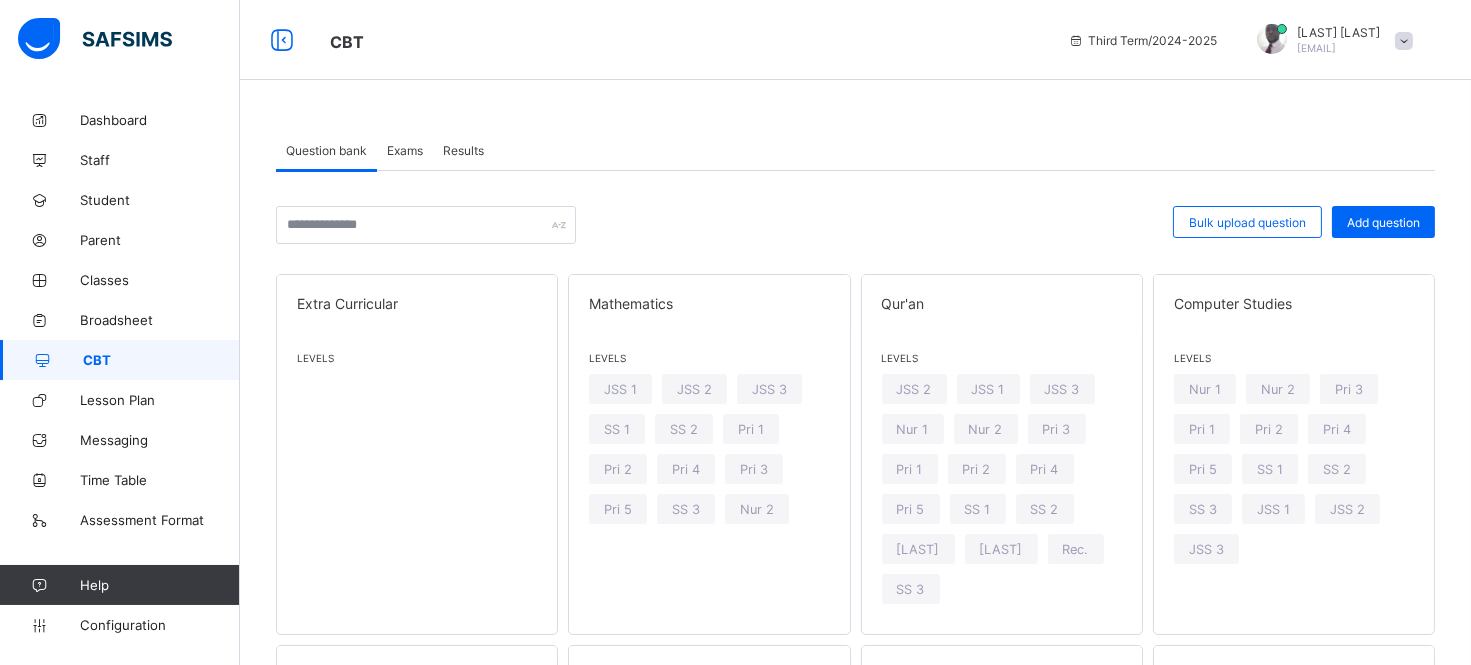 click on "Exams" at bounding box center (405, 150) 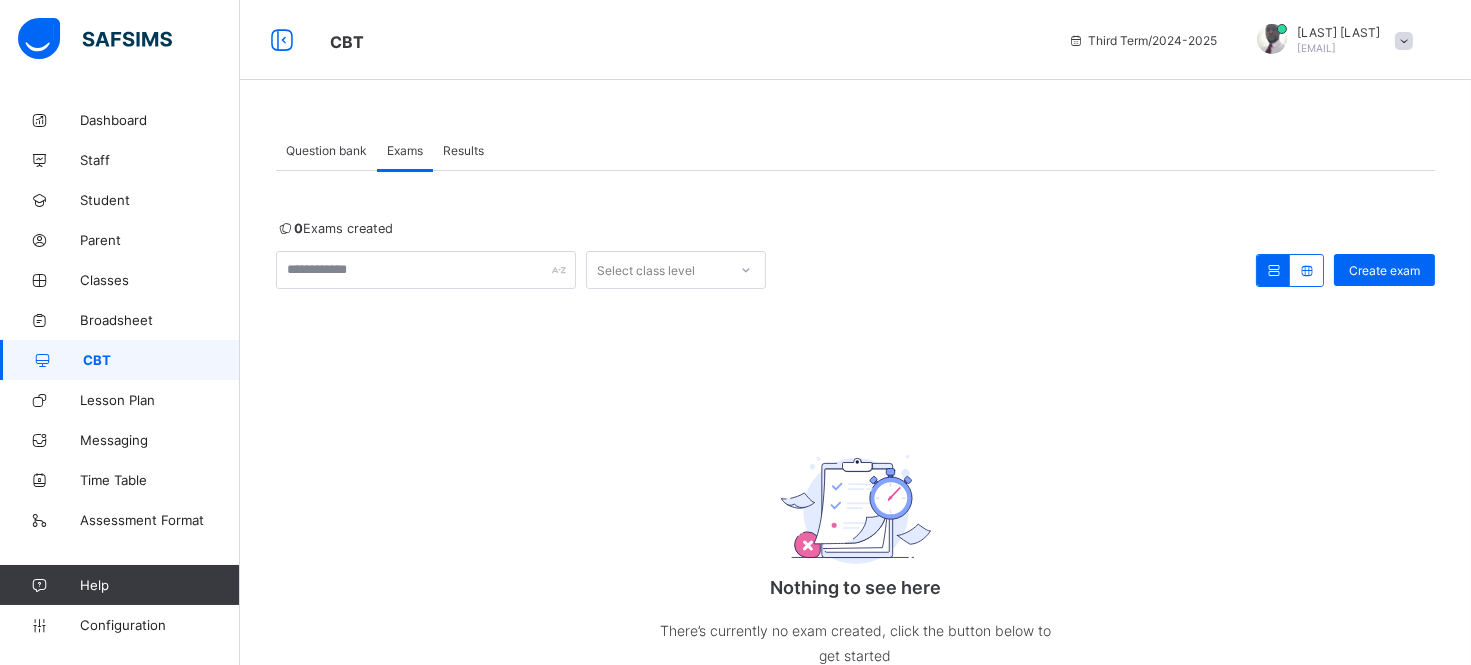 click on "Results" at bounding box center (463, 150) 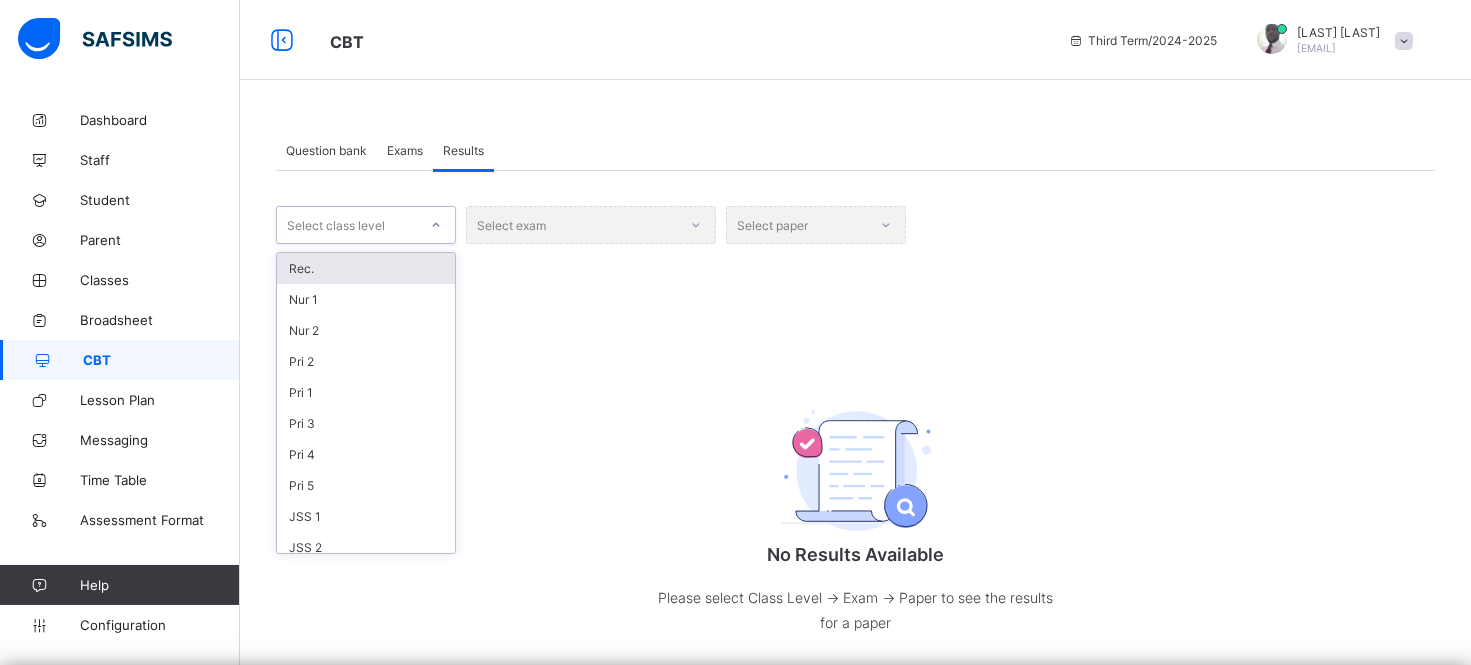 click on "Select class level" at bounding box center (347, 225) 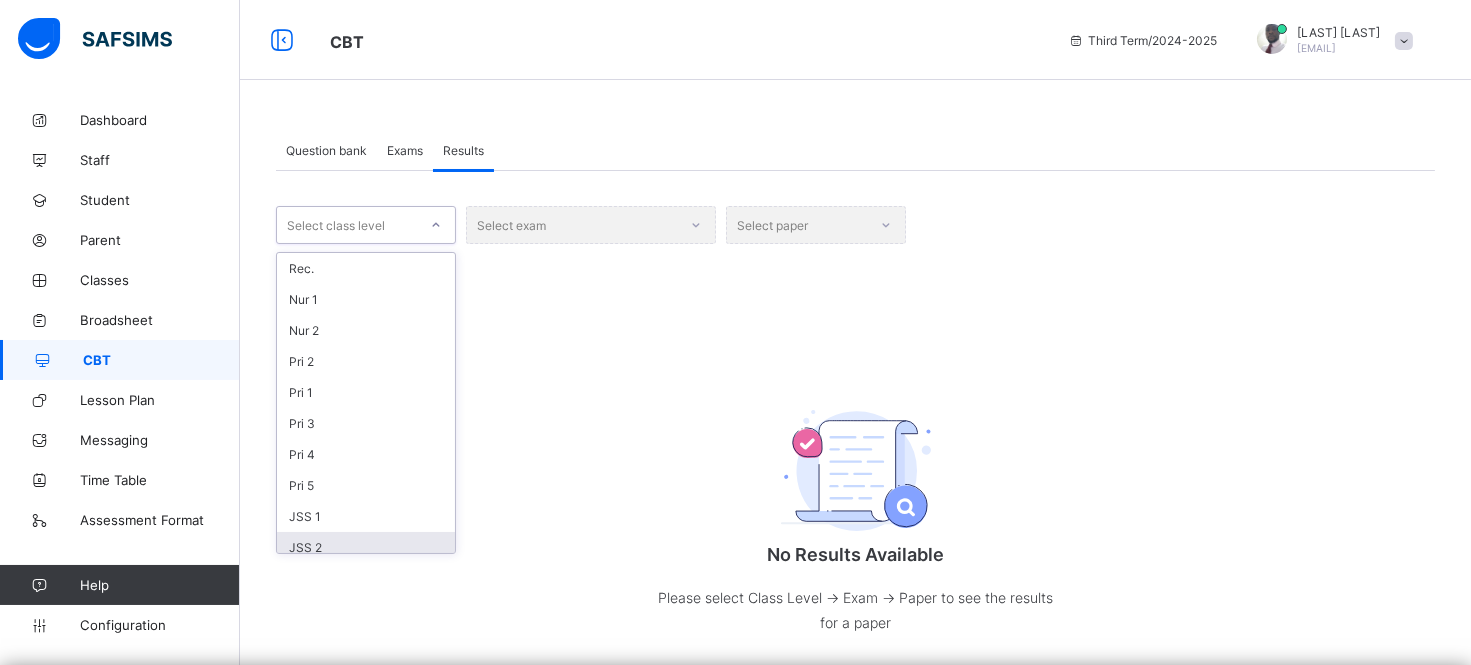 click on "JSS 2" at bounding box center [366, 547] 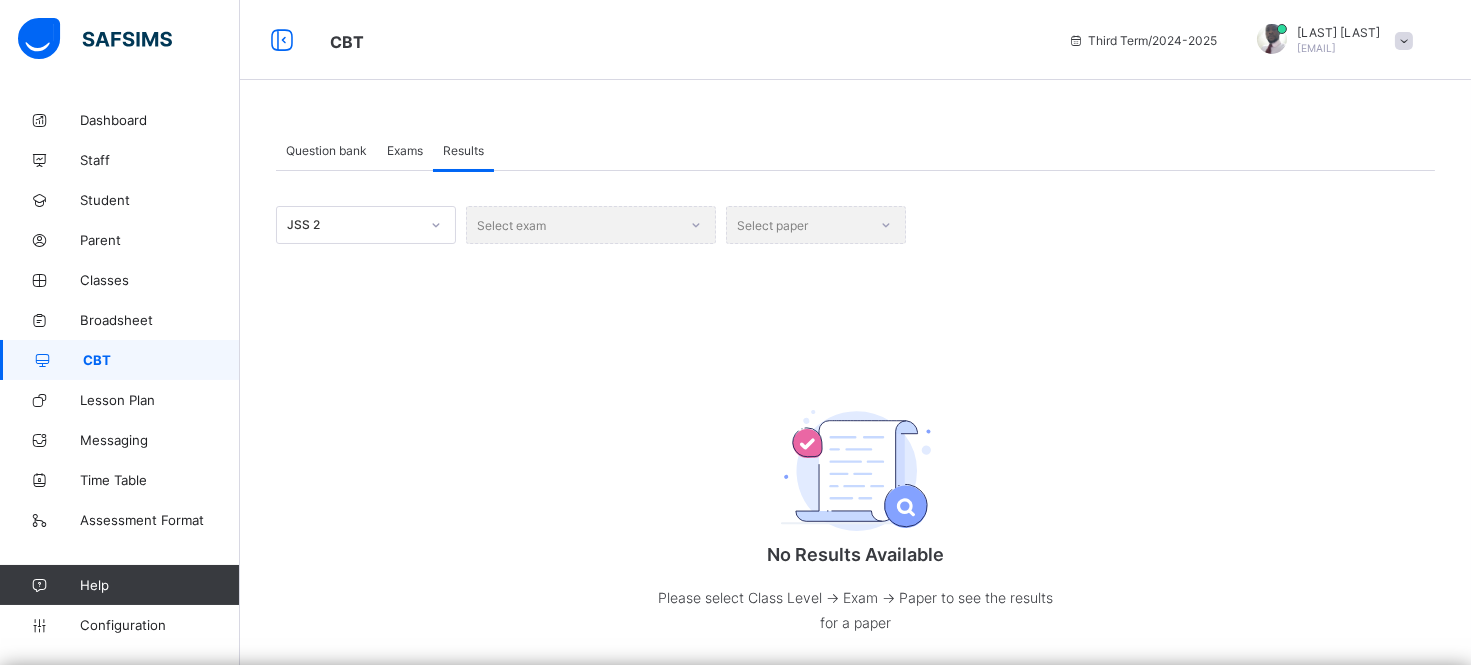 click on "Select exam" at bounding box center [591, 225] 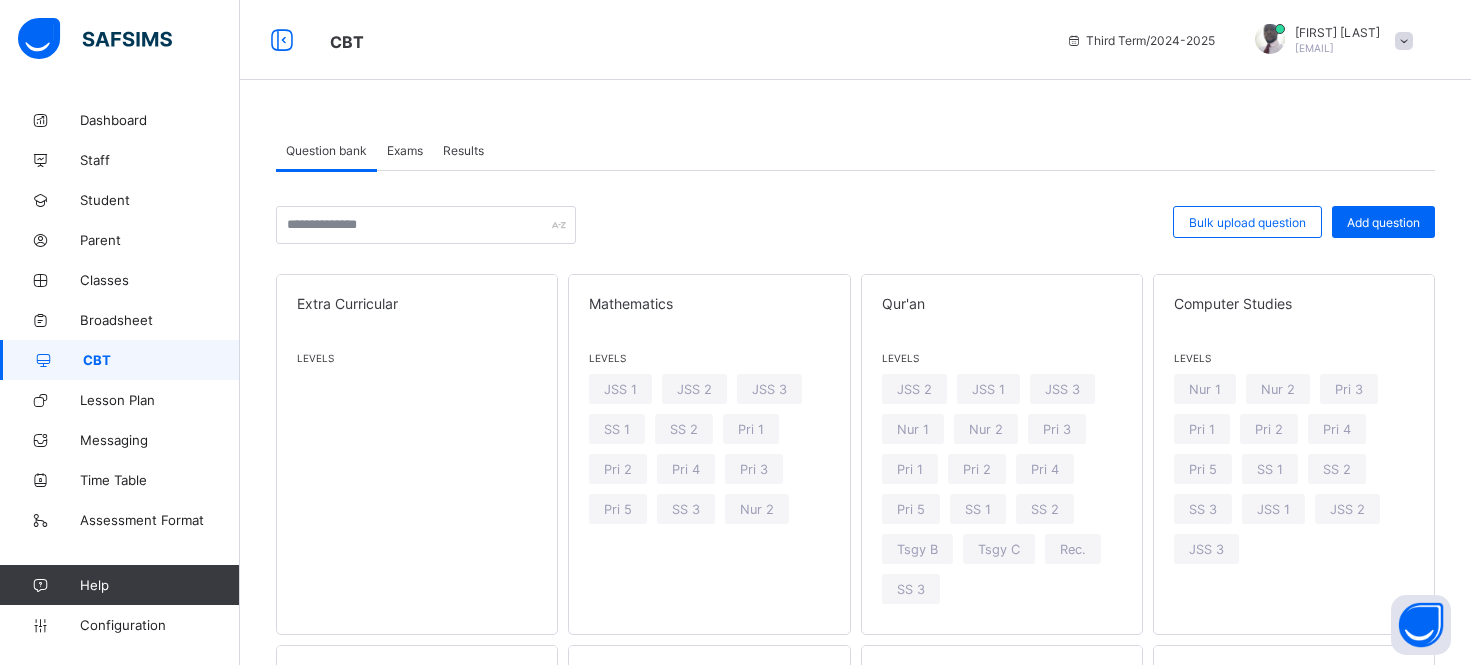 scroll, scrollTop: 0, scrollLeft: 0, axis: both 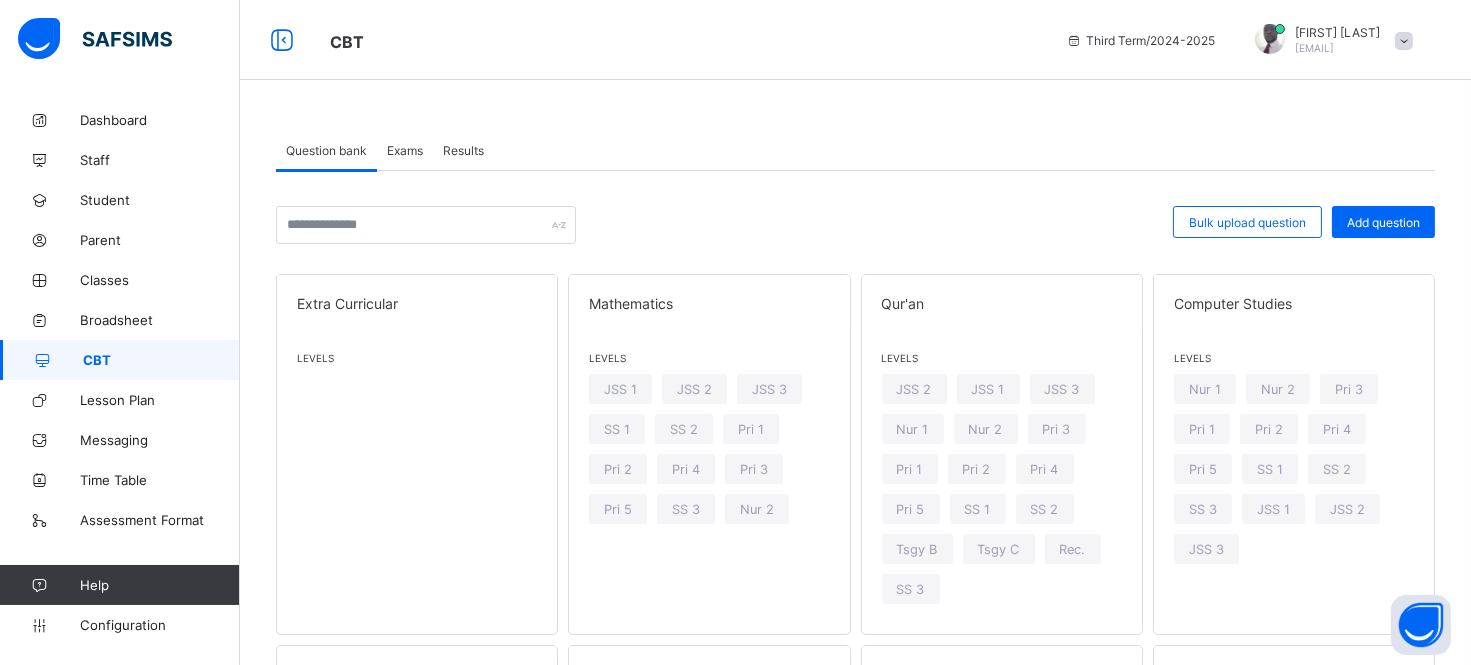 click on "Exams" at bounding box center (405, 150) 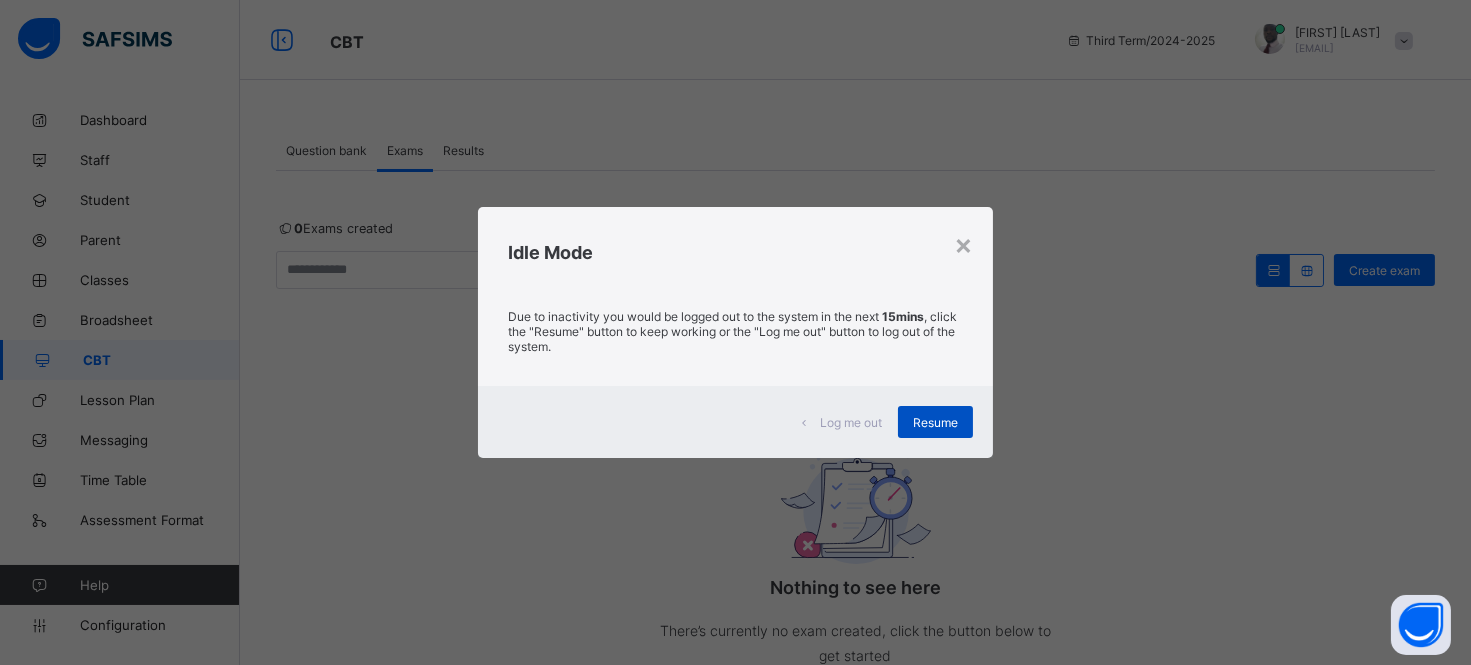 click on "Resume" at bounding box center [935, 422] 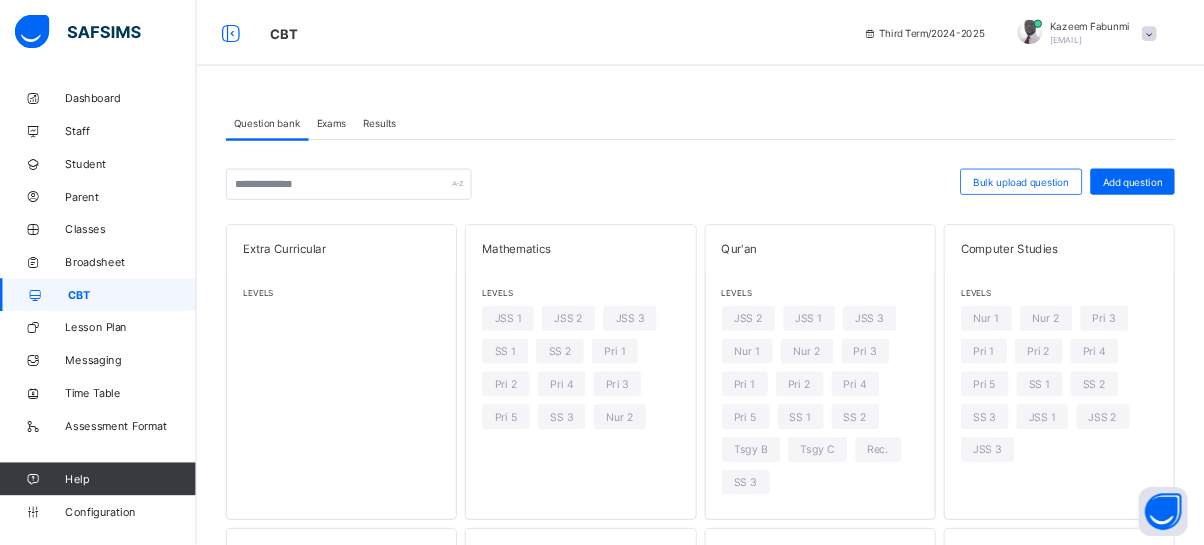scroll, scrollTop: 0, scrollLeft: 0, axis: both 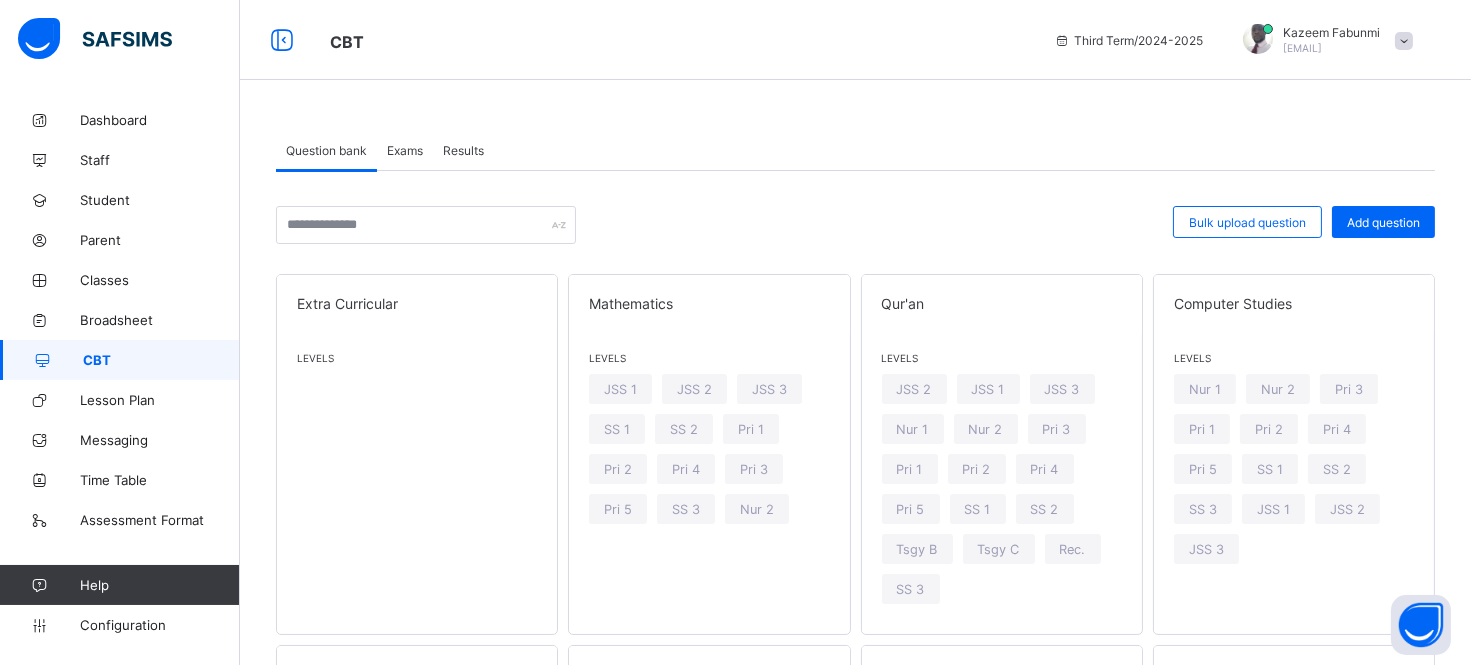 click on "Exams" at bounding box center (405, 150) 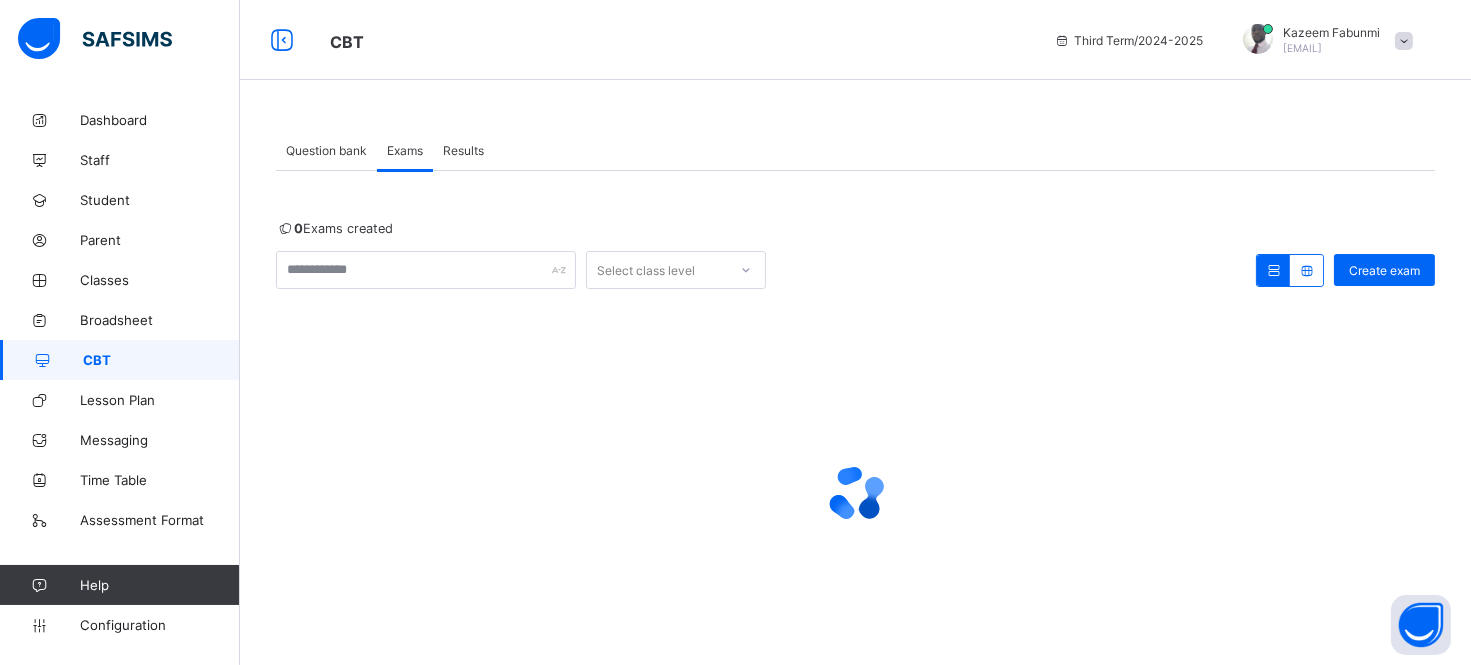 click on "Question bank Exams Results Exams More Options   Bulk upload question Add question Extra Curricular Levels Mathematics Levels JSS 1 JSS 2 JSS 3 SS 1 SS 2 Pri 1 Pri 2 Pri 4 Pri 3 Pri 5 SS 3 Nur 2 Qur'an Levels JSS 2 JSS 1 JSS 3 Nur 1 Nur 2 Pri 3 Pri 1 Pri 2 Pri 4 Pri 5 SS 1 SS 2 Tsgy B Tsgy C Rec. SS 3 Computer Studies Levels Nur 1 Nur 2 Pri 3 Pri 1 Pri 2 Pri 4 Pri 5 SS 1 SS 2 Rec. SS 3 Data Processing Levels SS 1 SS 2 SS 3 Pre-test For All Classes Levels Pri 5 JSS 1 JSS 2 JSS 3 SS 1 SS 2 SS 3 Pretest Levels Pri 4 Literature In English Levels SS 2 SS 1 Physics Levels SS 1 SS 2 SS 3 Chemistry Levels SS 1 SS 2 SS 3 Cultural And Creative Art Levels JSS 2 JSS 1 JSS 3 Pri 3 Pri 1 Pri 2 Pri 4 Pri 5 English Language Levels JSS 1 JSS 2 JSS 3 SS 1 SS 2 Pri 1 Pri 2 Pri 3 Pri 4 Pri 5 SS 3 Pre-vocational Studies Levels Pri 1 Pri 2 Pri 3 Pri 4" at bounding box center [855, 414] 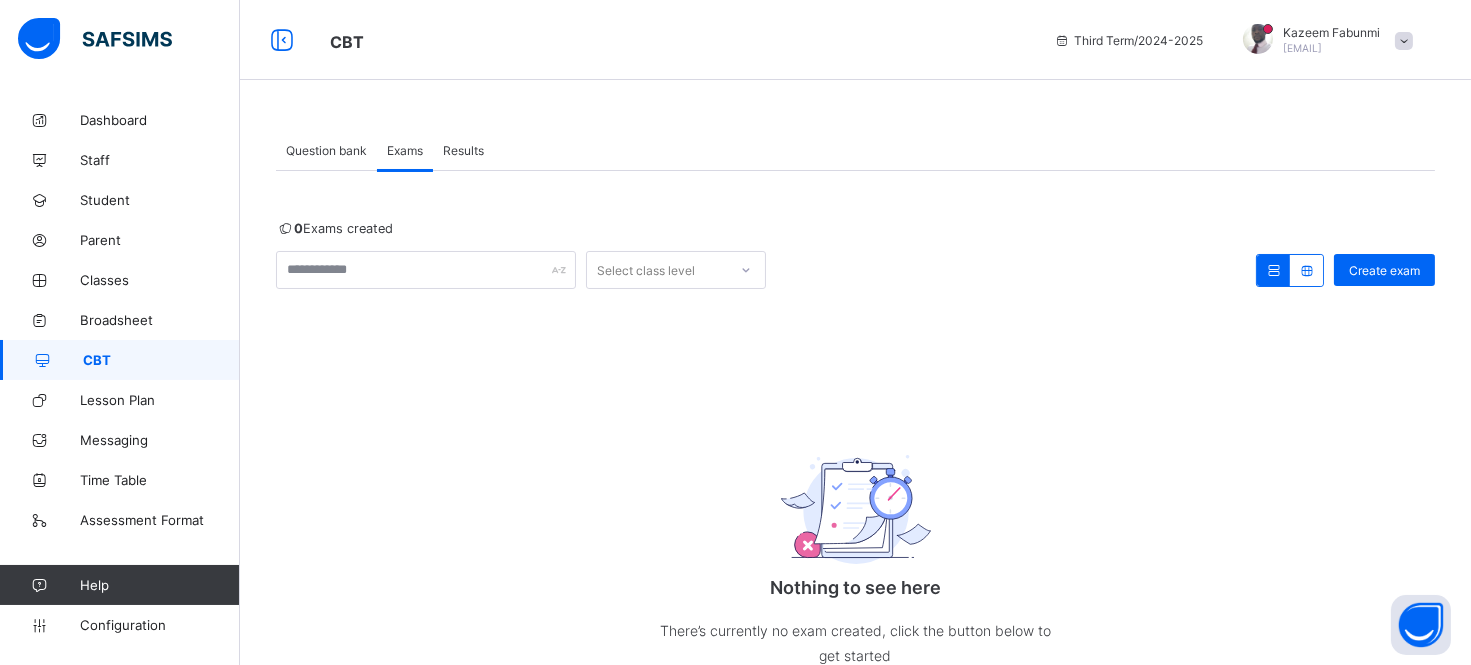 click on "0  Exams created Select class level Create exam Nothing to see here There’s currently no exam created, click the button below to get started Create exam × Deactivate [SUBJECT] This action will deactivate [SUBJECT] for the class level [LEVEL]. Cancel Yes,  Deactivate × Activate [SUBJECT] This action will activate [SUBJECT] for the class level [LEVEL]. Cancel Yes,  Activate" at bounding box center (855, 480) 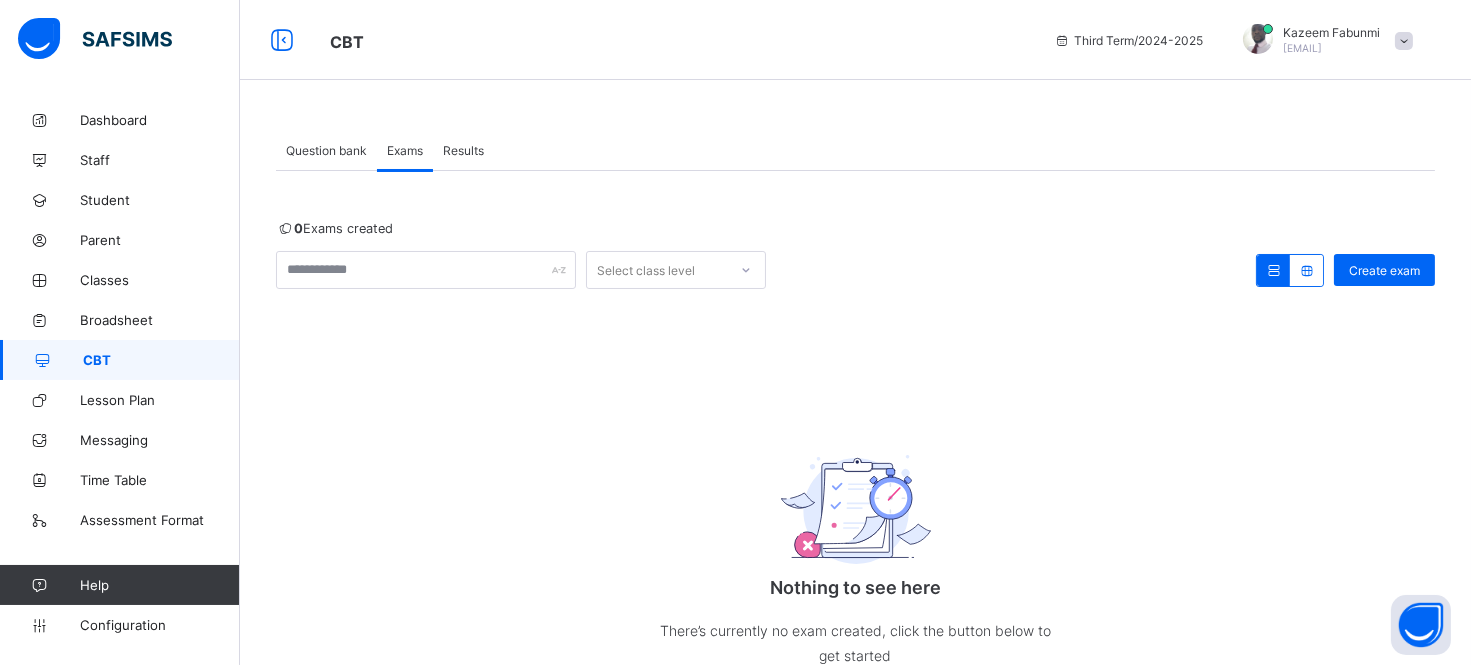 click on "0  Exams created Select class level Create exam Nothing to see here There’s currently no exam created, click the button below to get started Create exam × Deactivate [SUBJECT] This action will deactivate [SUBJECT] for the class level [LEVEL]. Cancel Yes,  Deactivate × Activate [SUBJECT] This action will activate [SUBJECT] for the class level [LEVEL]. Cancel Yes,  Activate" at bounding box center [855, 480] 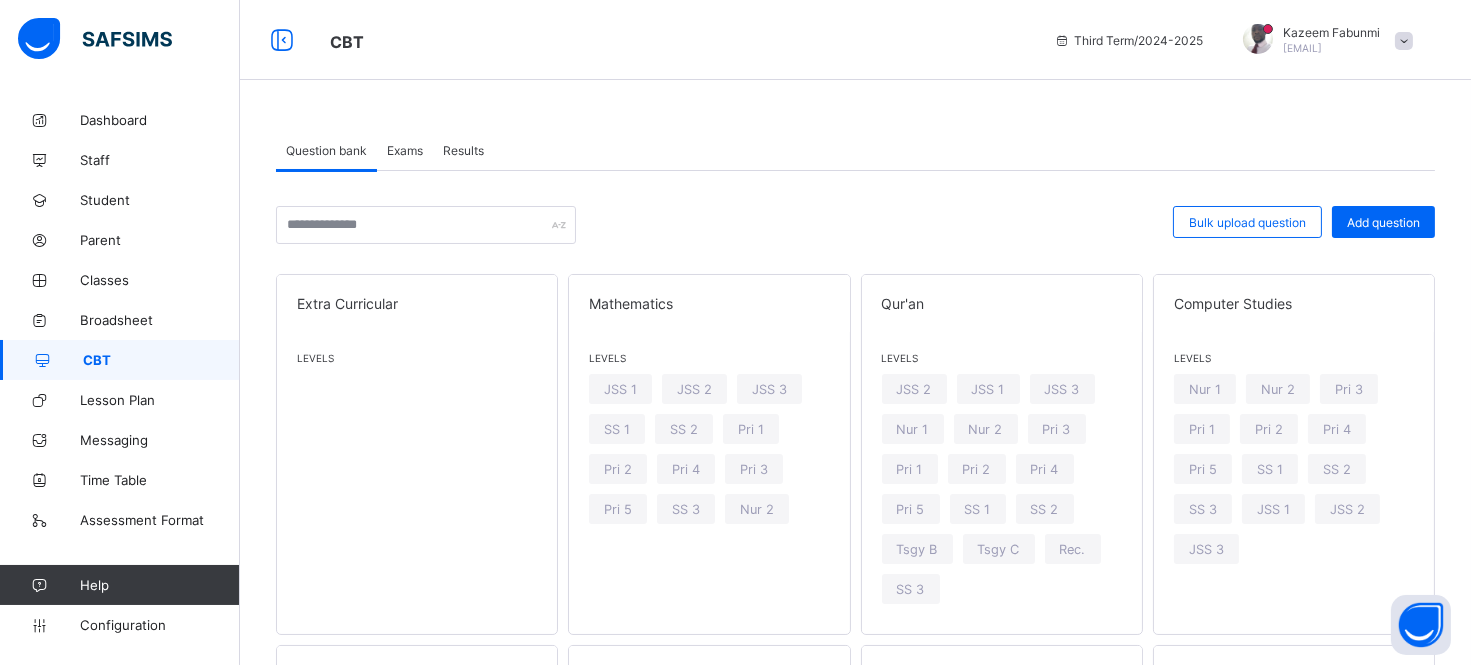 click on "Exams" at bounding box center [405, 150] 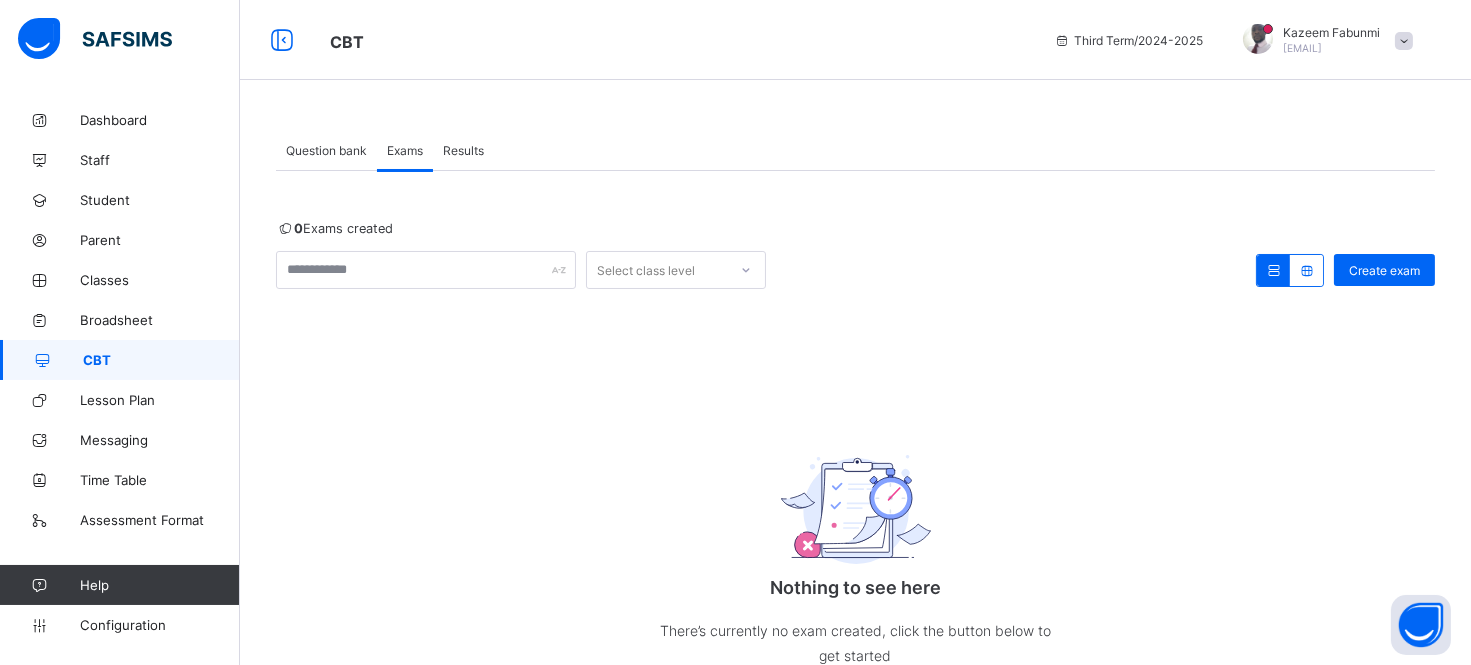 click on "Results" at bounding box center [463, 150] 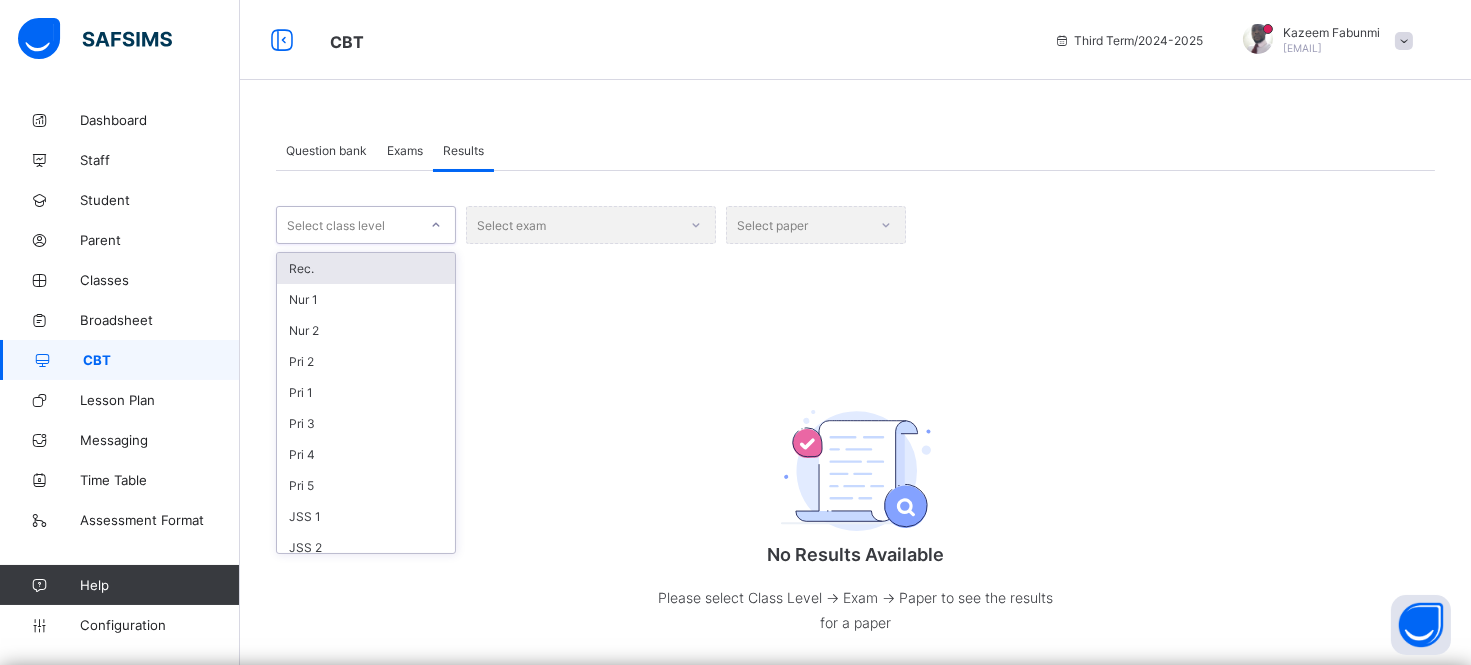 click on "Select class level" at bounding box center [347, 225] 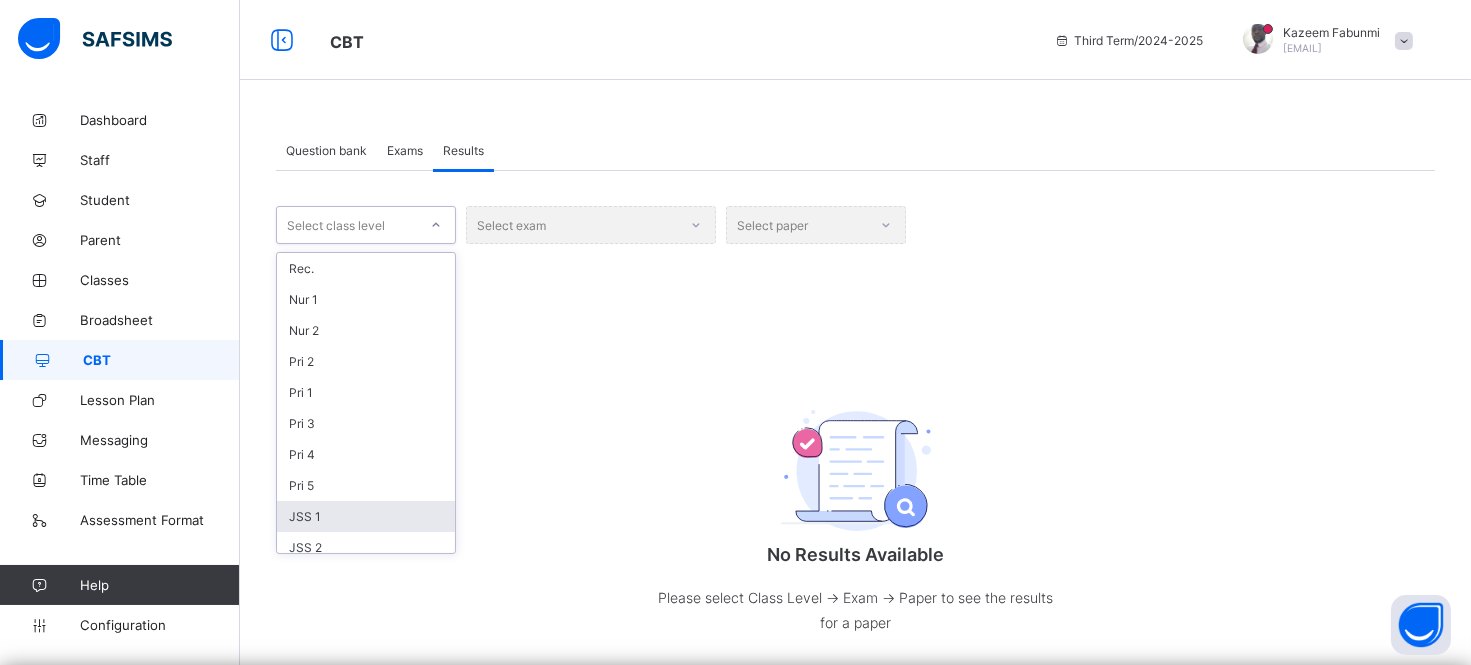 click on "JSS 1" at bounding box center [366, 516] 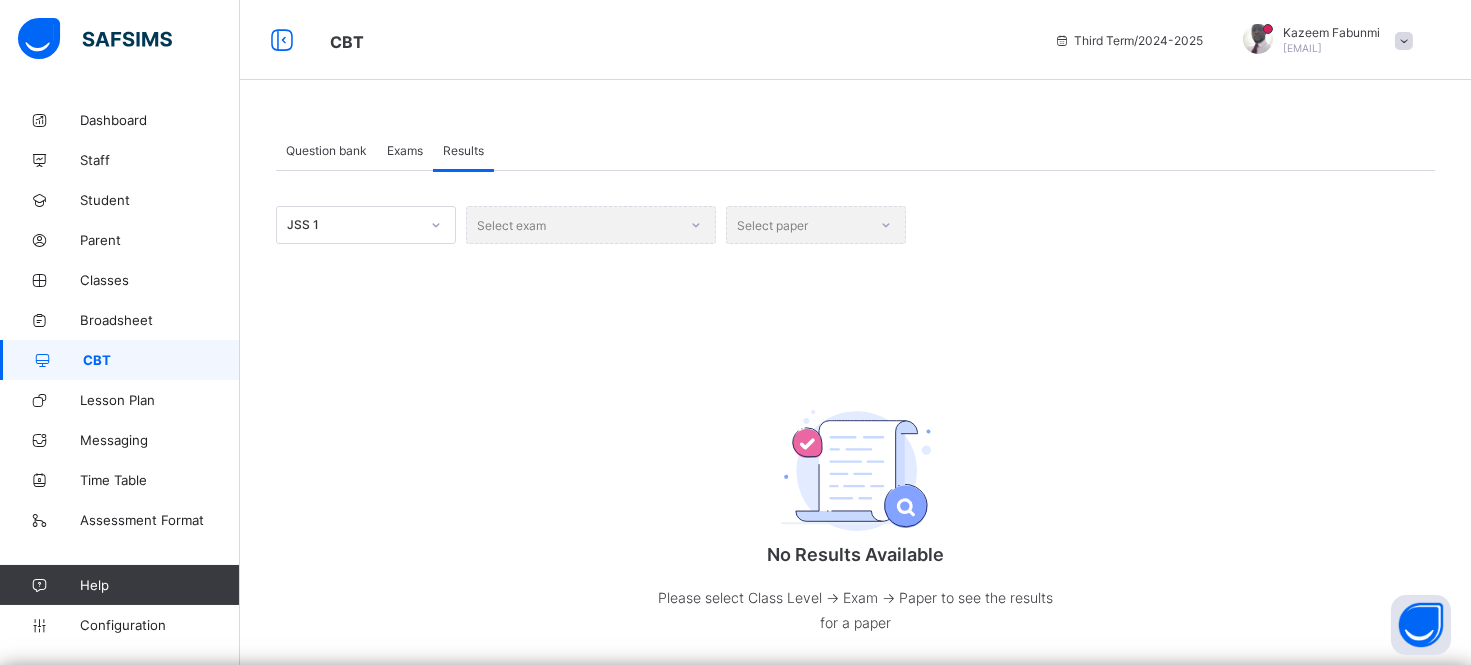 click on "Select exam" at bounding box center [591, 225] 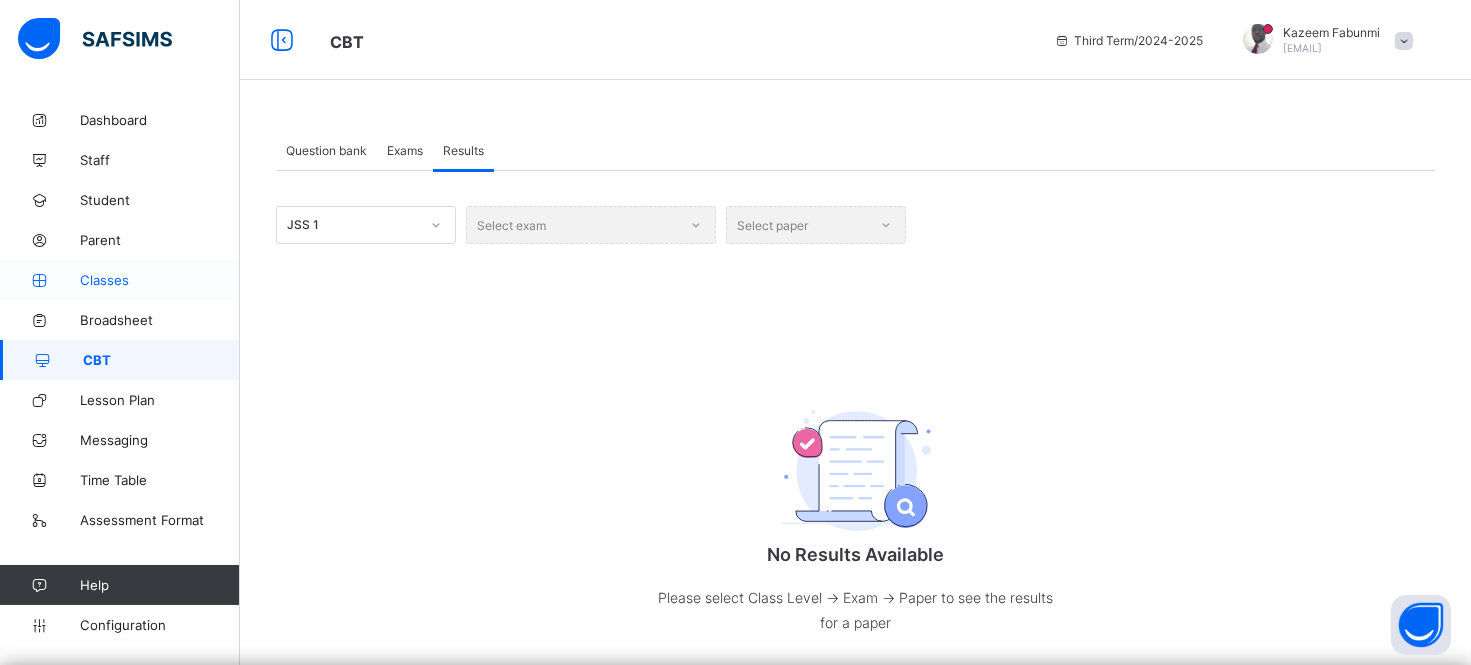 click on "Classes" at bounding box center (160, 280) 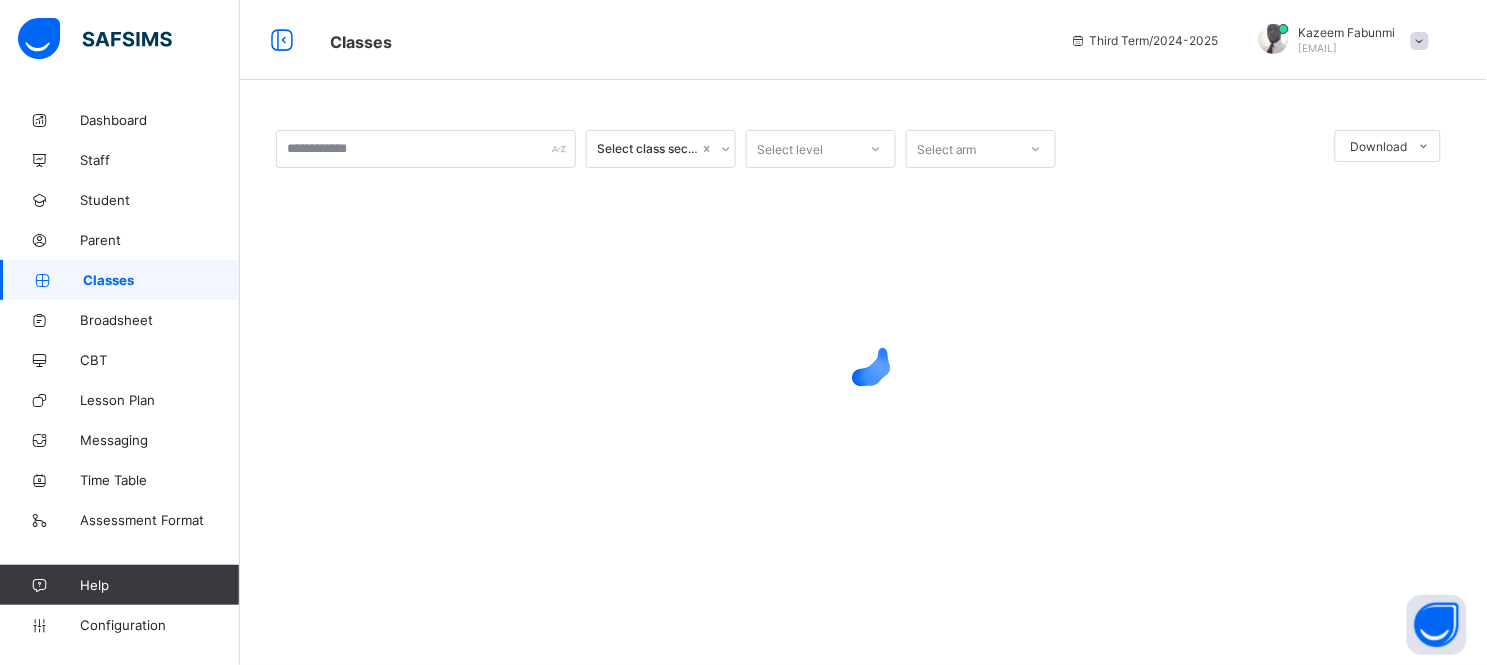 click at bounding box center [863, 358] 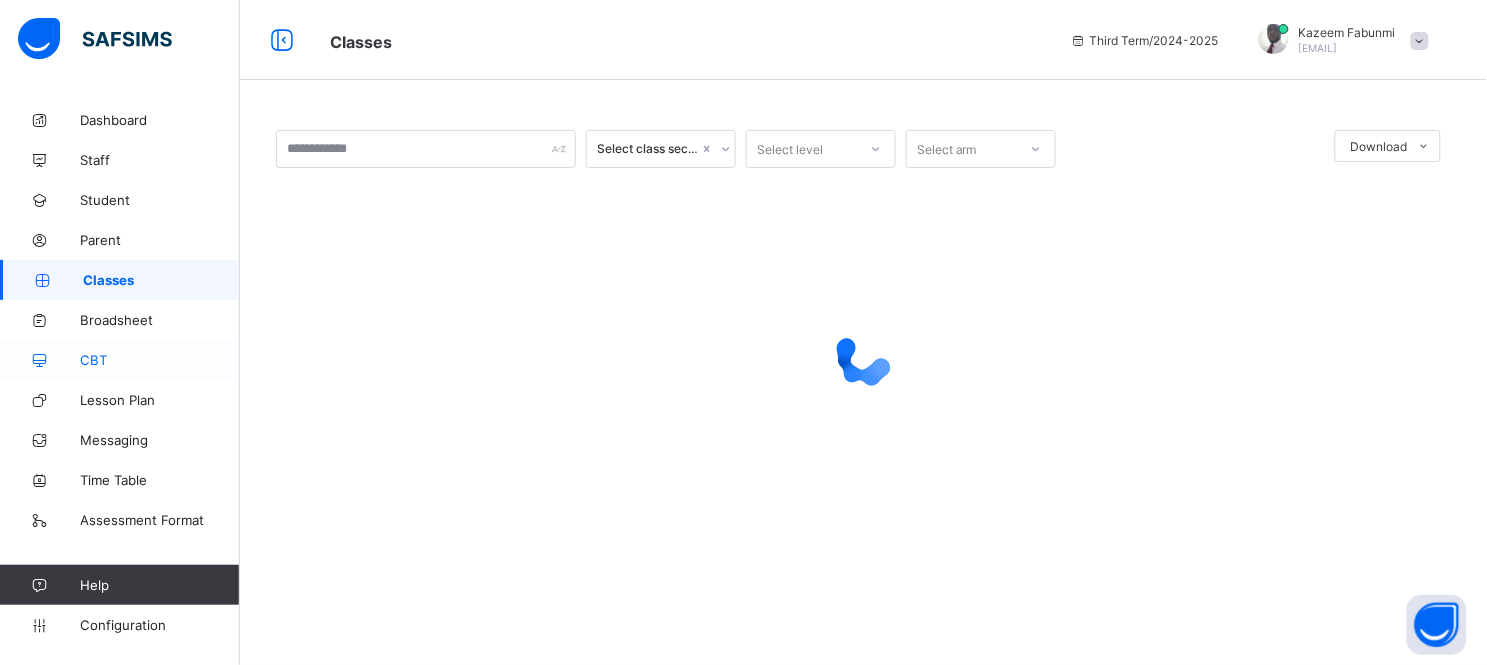 click on "CBT" at bounding box center (160, 360) 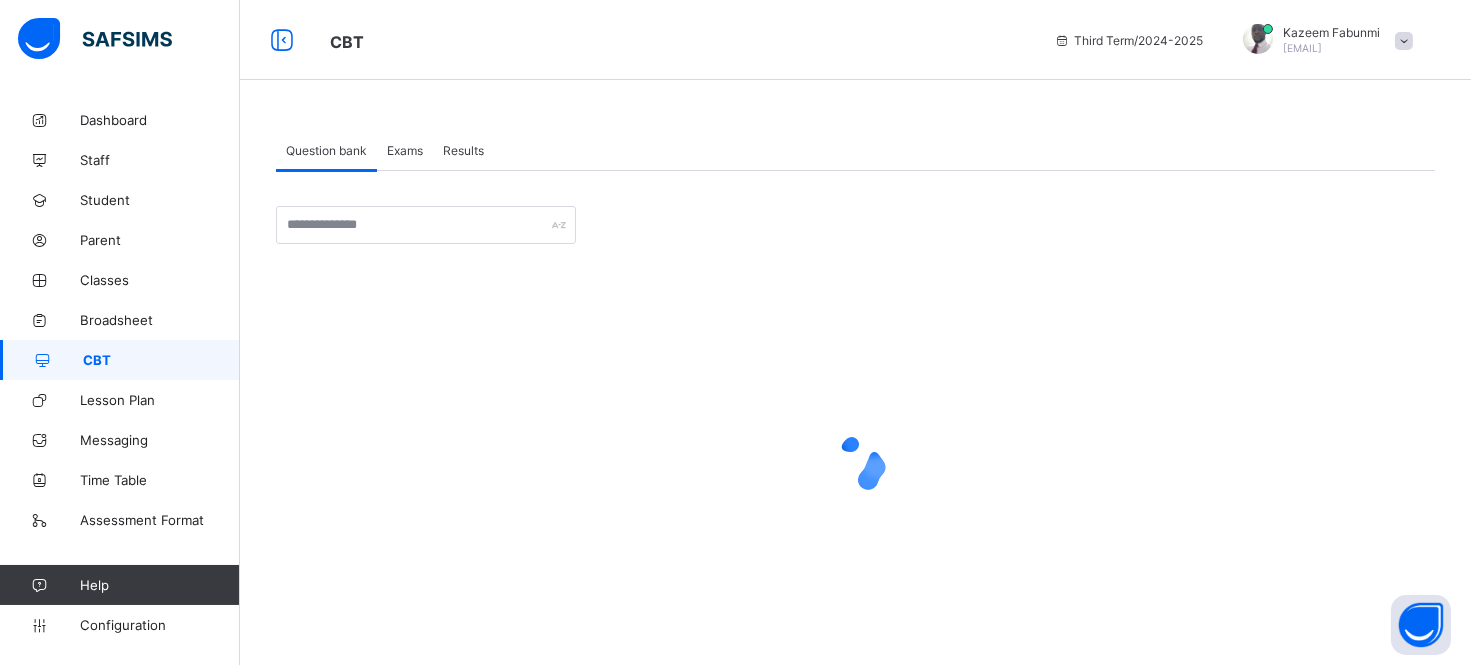 drag, startPoint x: 1250, startPoint y: 5, endPoint x: 1111, endPoint y: 342, distance: 364.5408 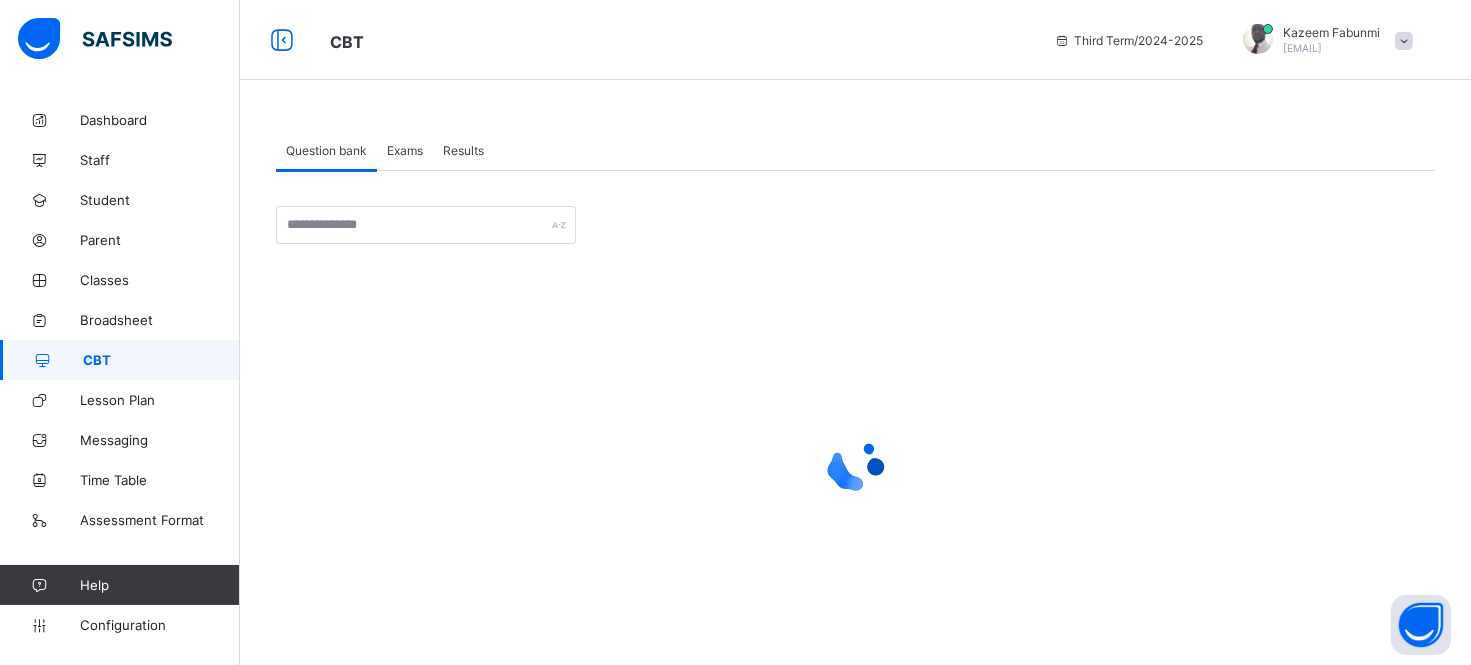 click at bounding box center [855, 464] 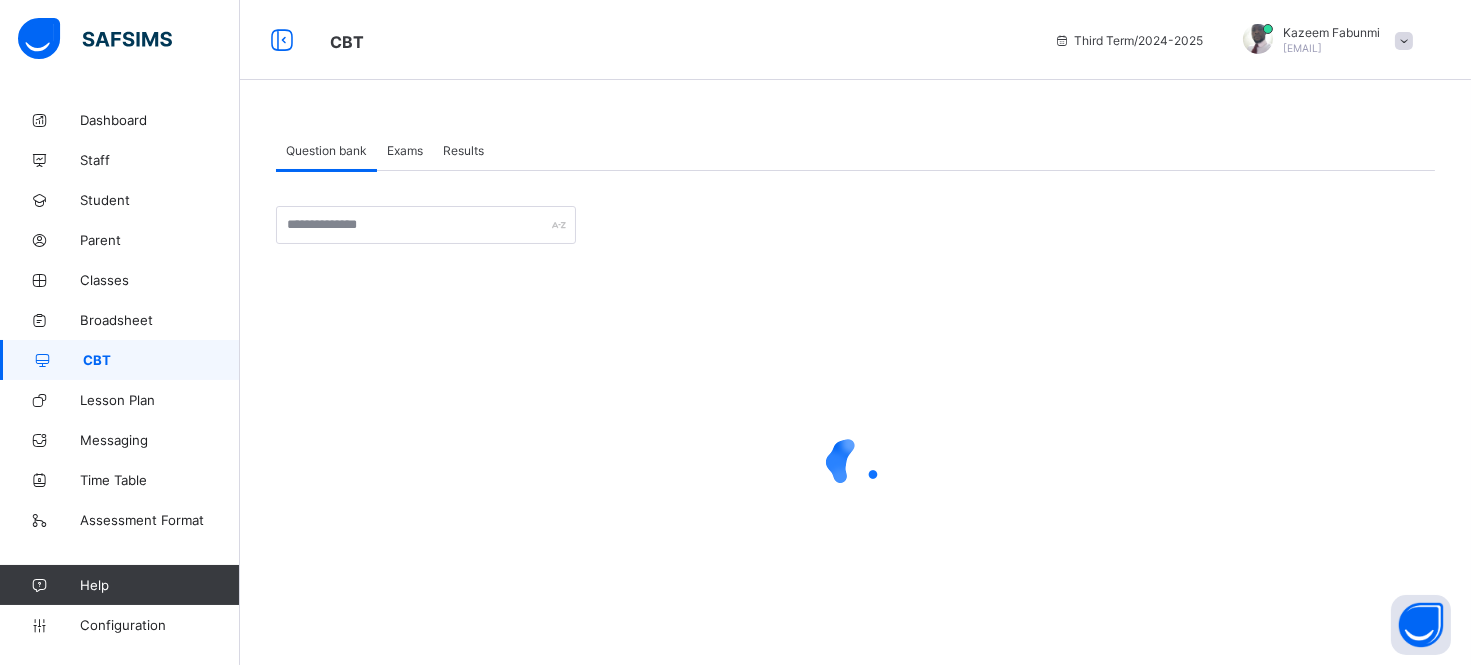 click at bounding box center (855, 464) 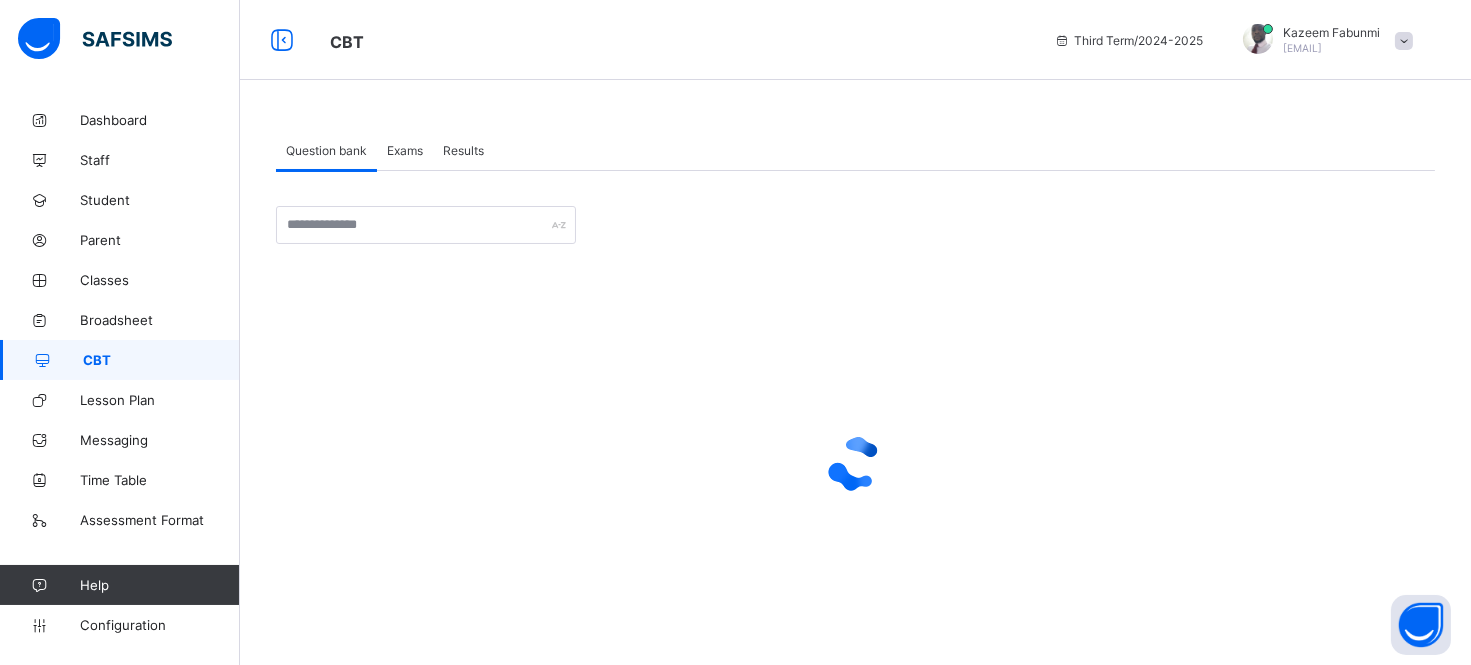 click on "Exams" at bounding box center [405, 150] 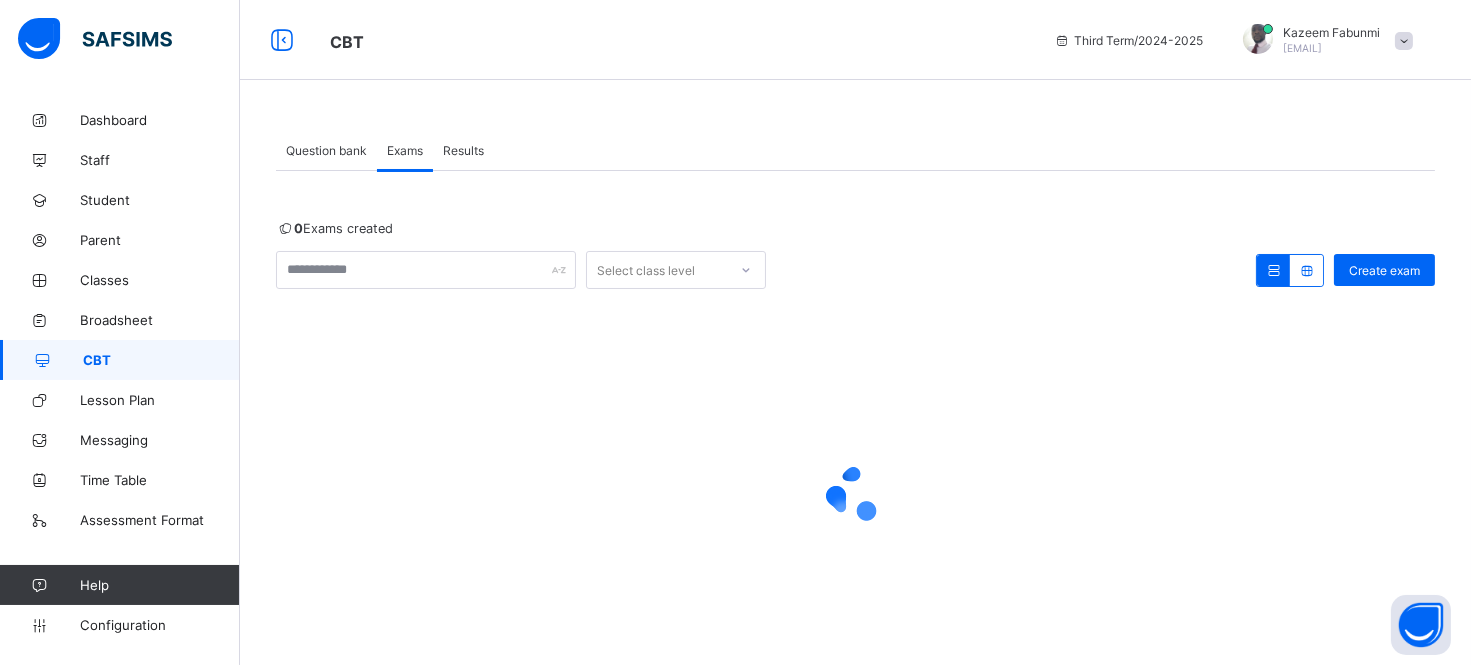 click on "Results" at bounding box center (463, 150) 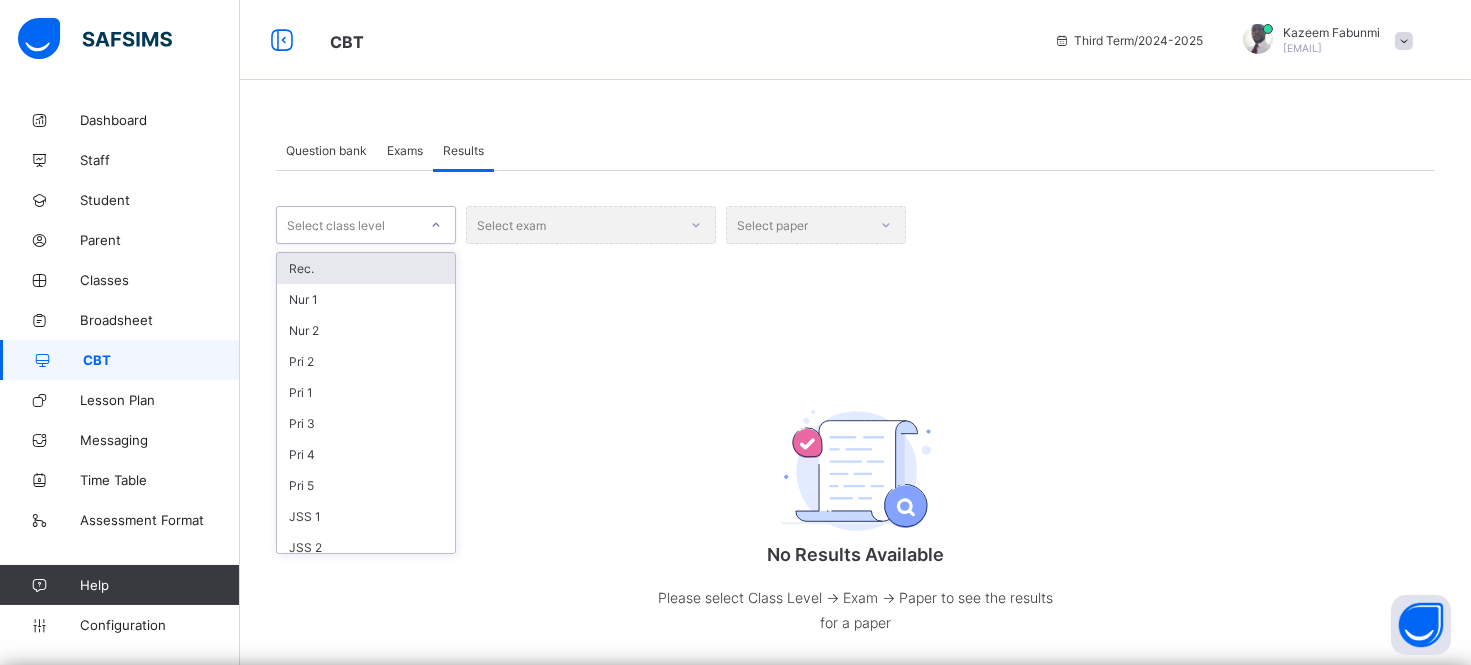 click on "Select class level" at bounding box center (347, 225) 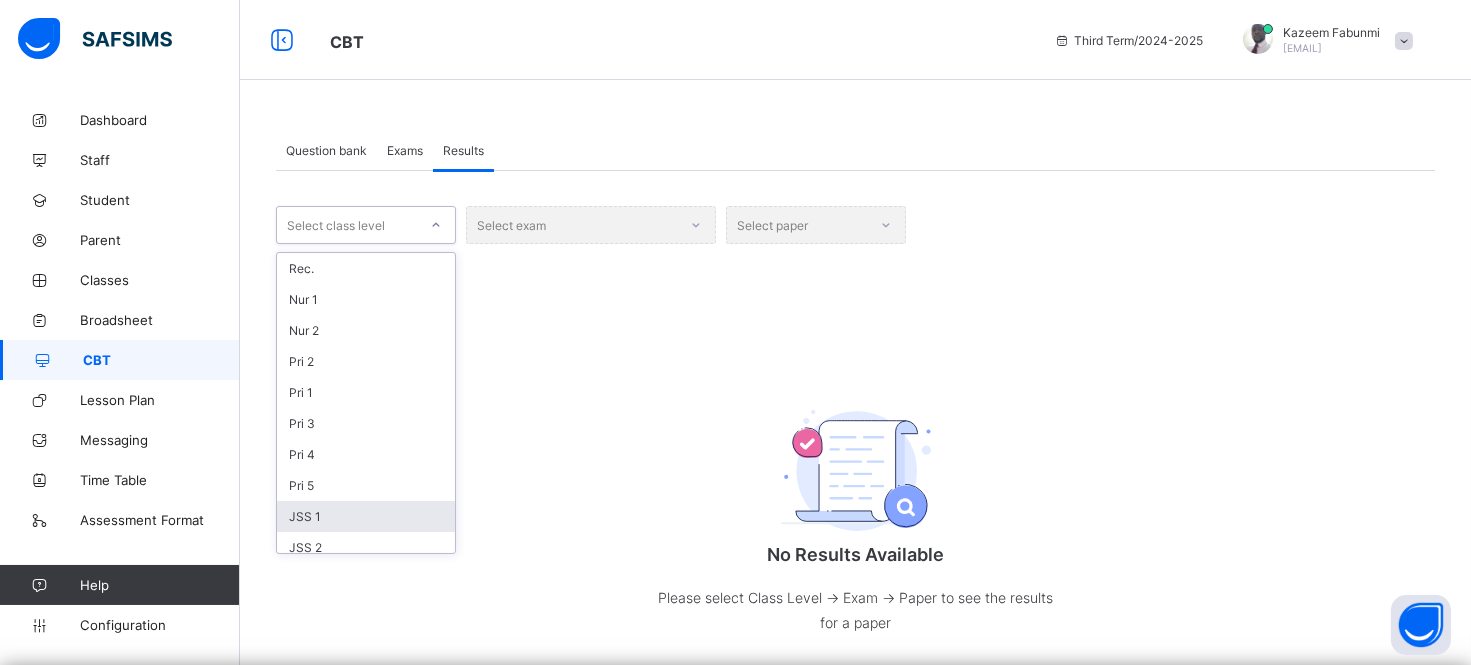 click on "JSS 1" at bounding box center [366, 516] 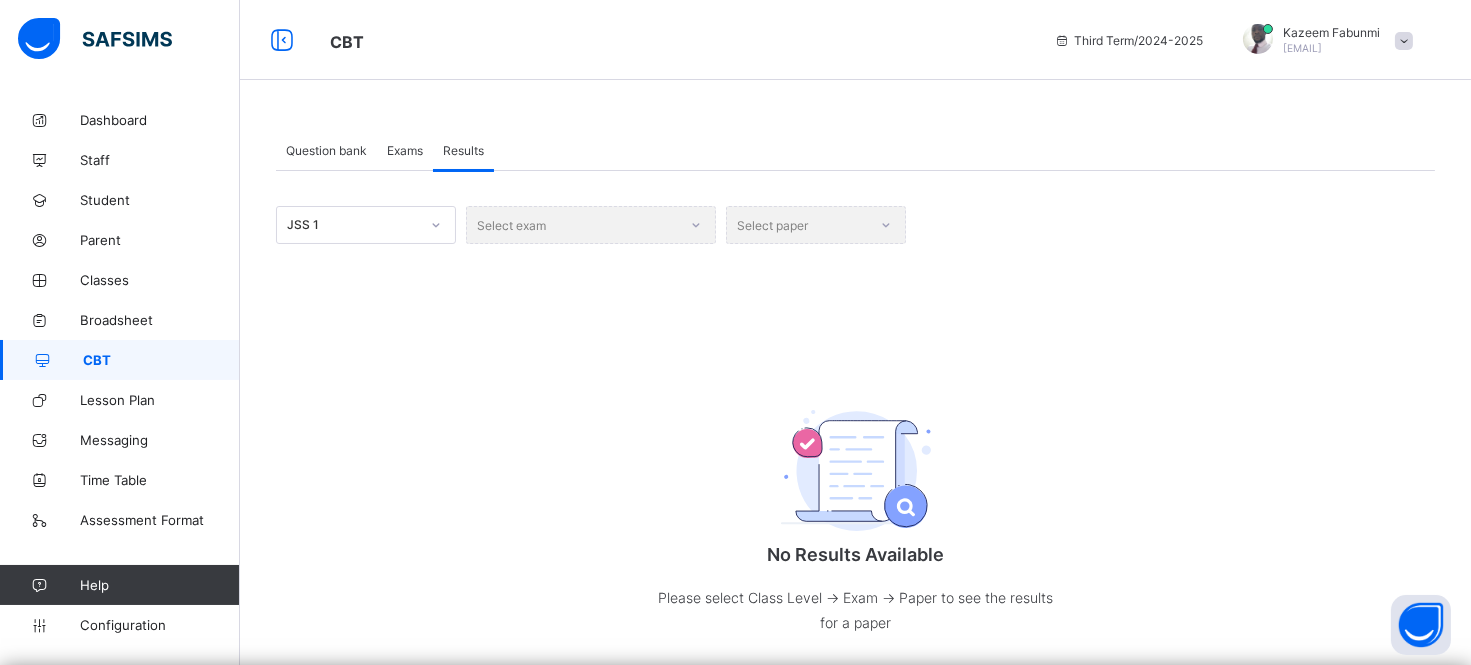 click on "Select exam" at bounding box center (591, 225) 